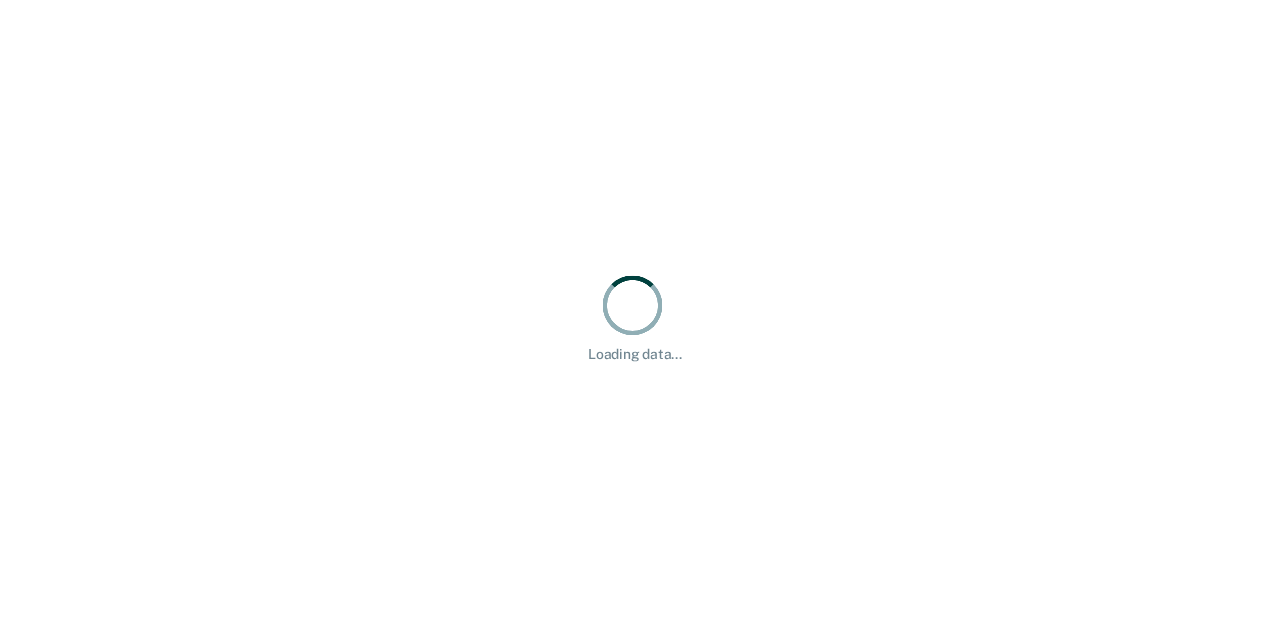 scroll, scrollTop: 0, scrollLeft: 0, axis: both 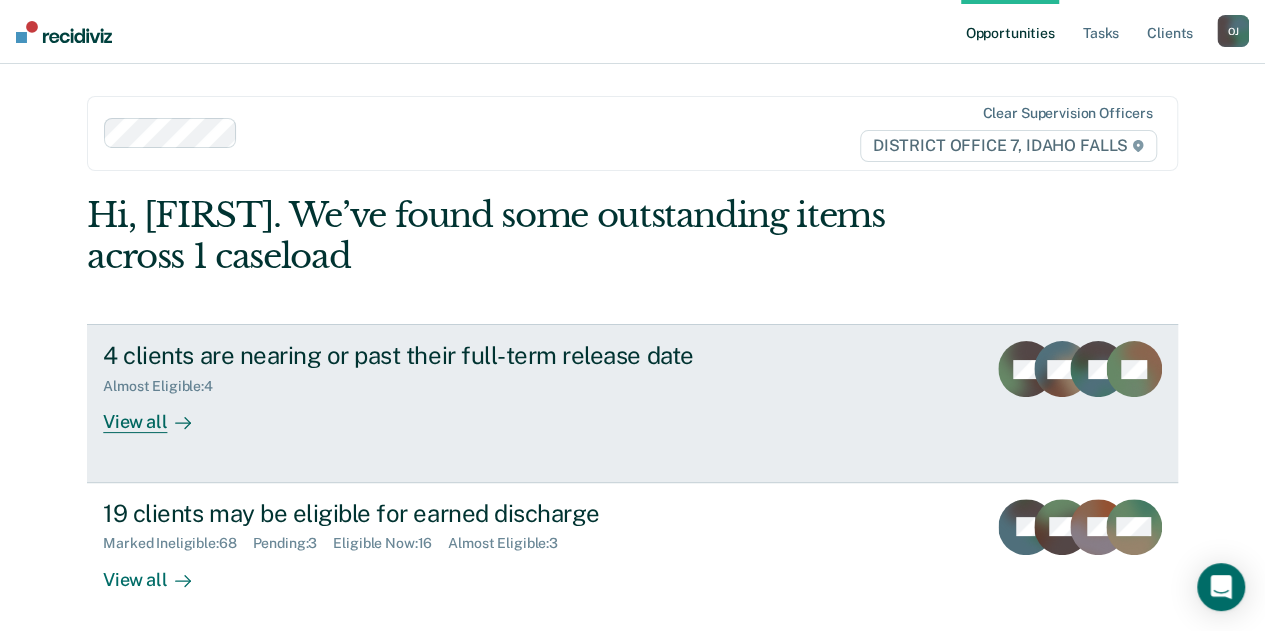 click at bounding box center (179, 422) 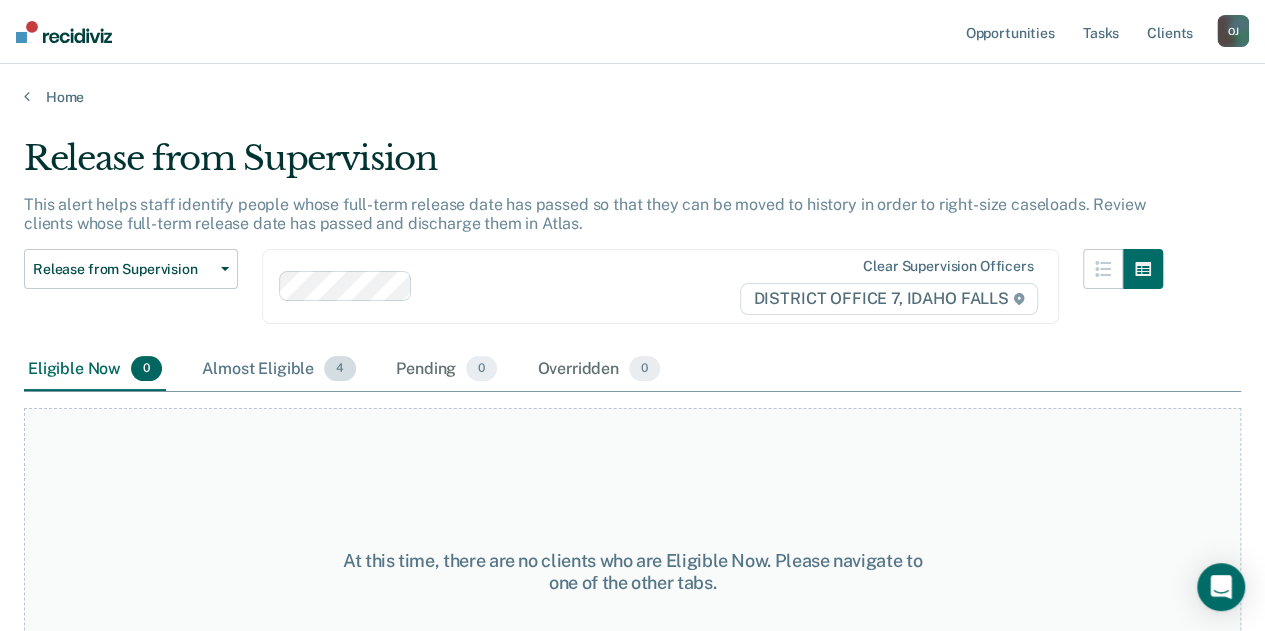 click on "Almost Eligible 4" at bounding box center [279, 370] 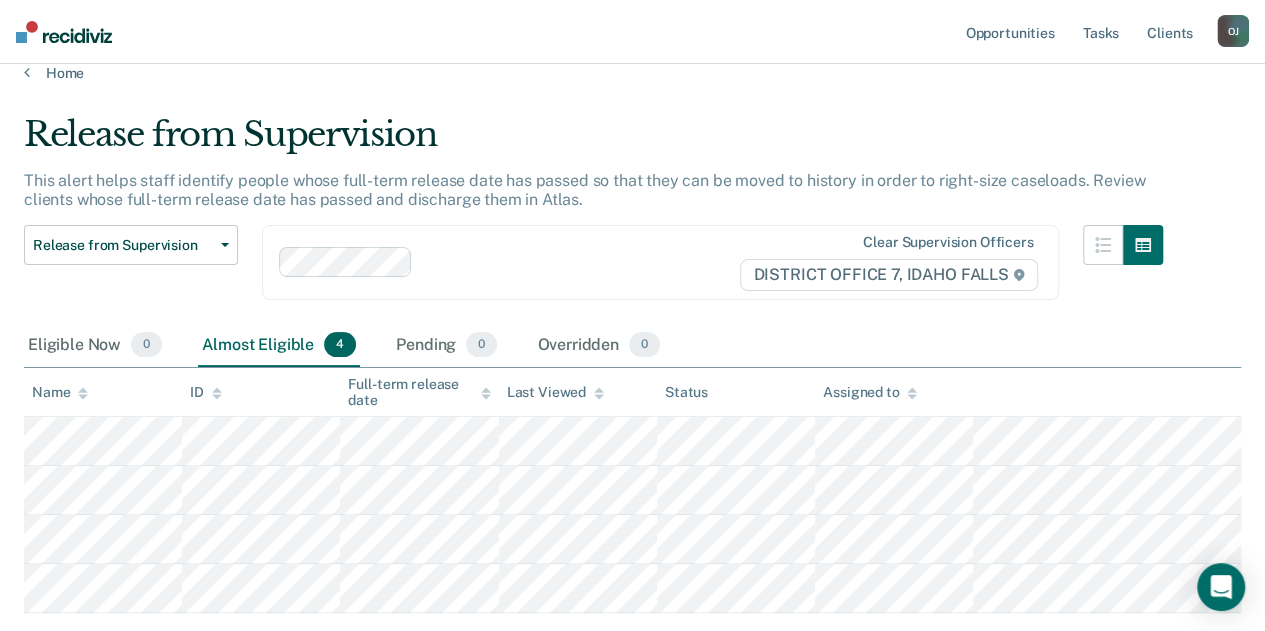 scroll, scrollTop: 0, scrollLeft: 0, axis: both 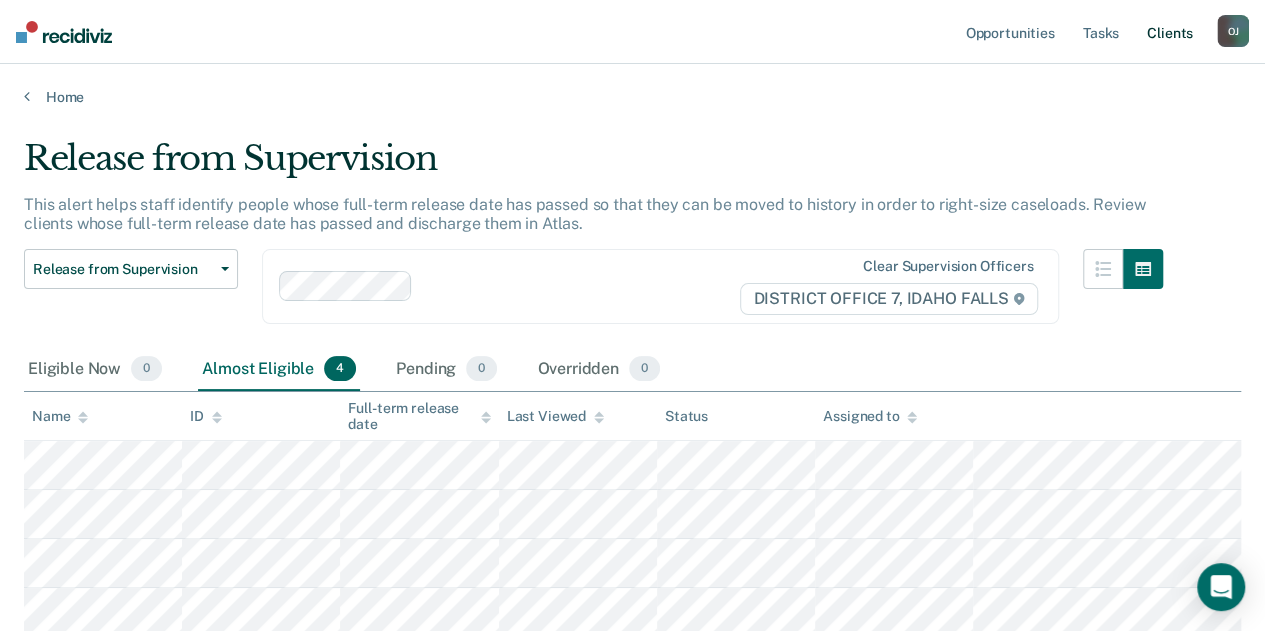 click on "Client s" at bounding box center (1170, 32) 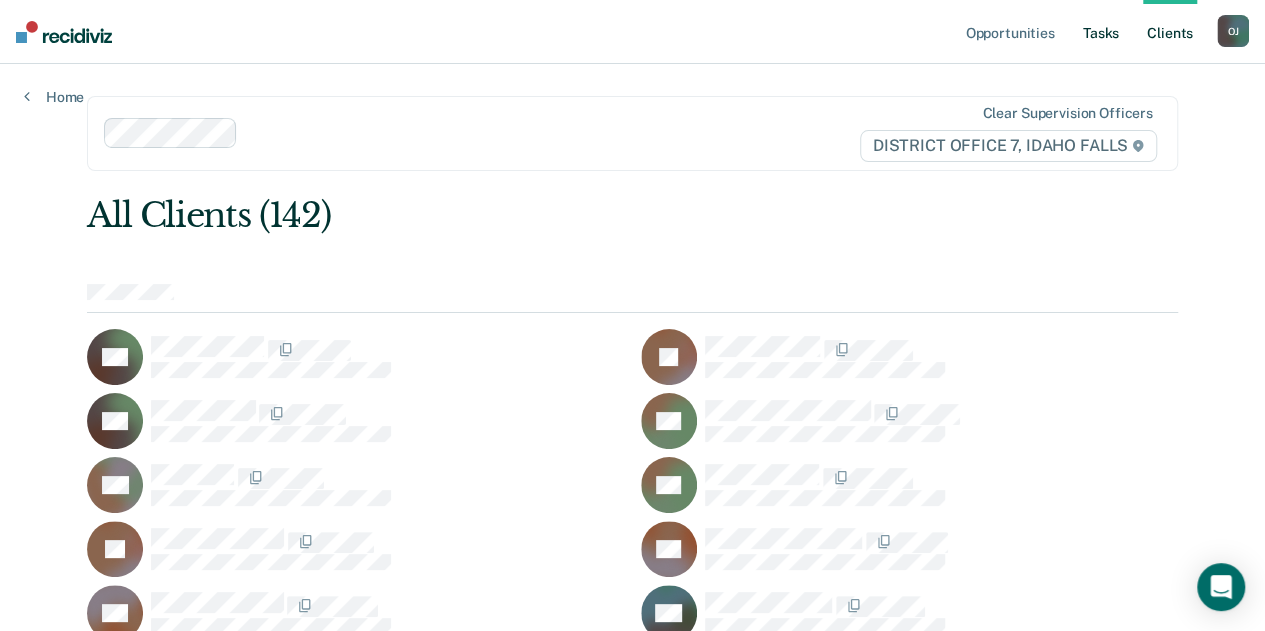 click on "Tasks" at bounding box center (1101, 32) 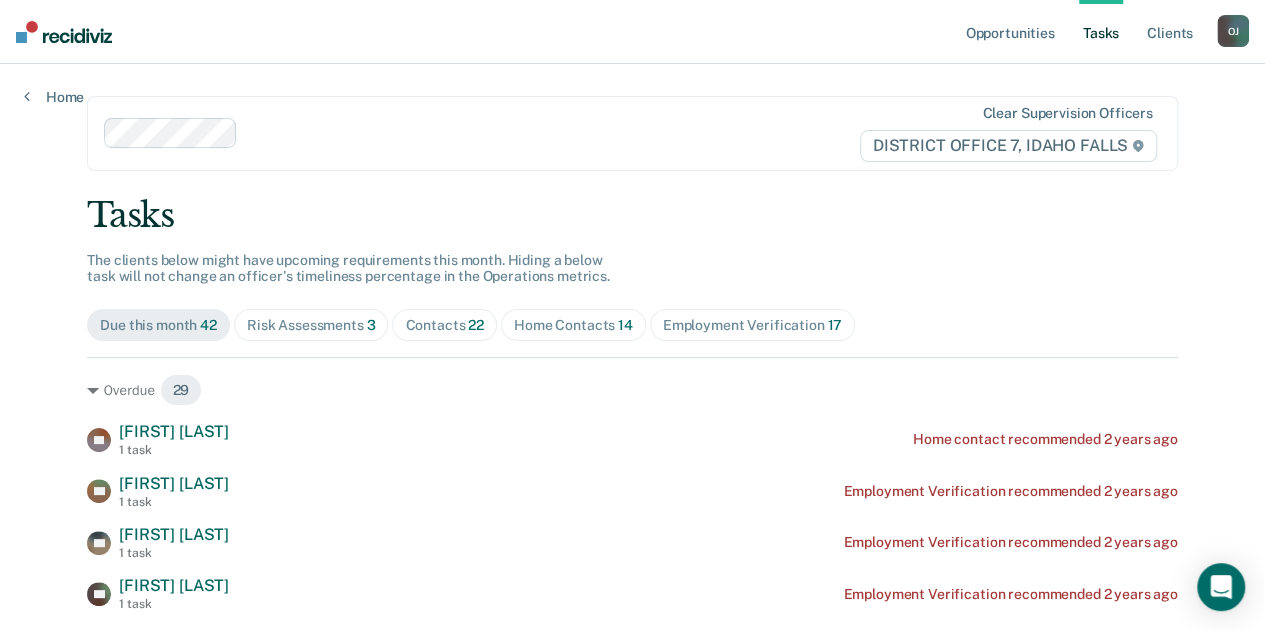 click on "Home Contacts   14" at bounding box center (573, 325) 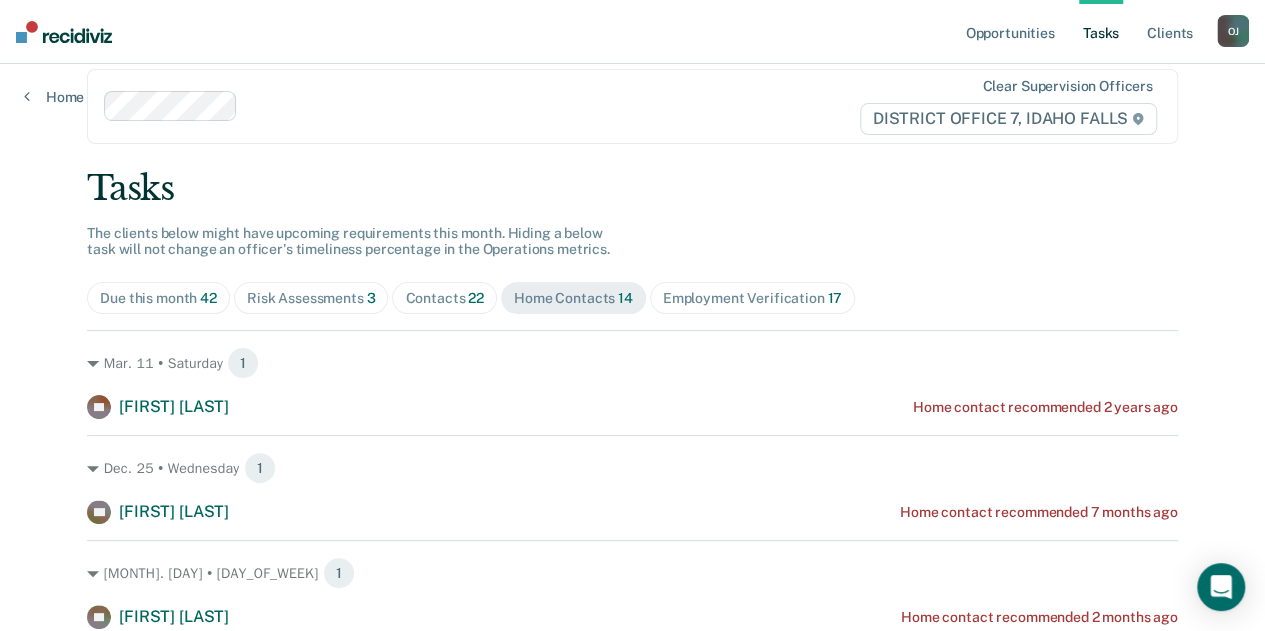 scroll, scrollTop: 29, scrollLeft: 0, axis: vertical 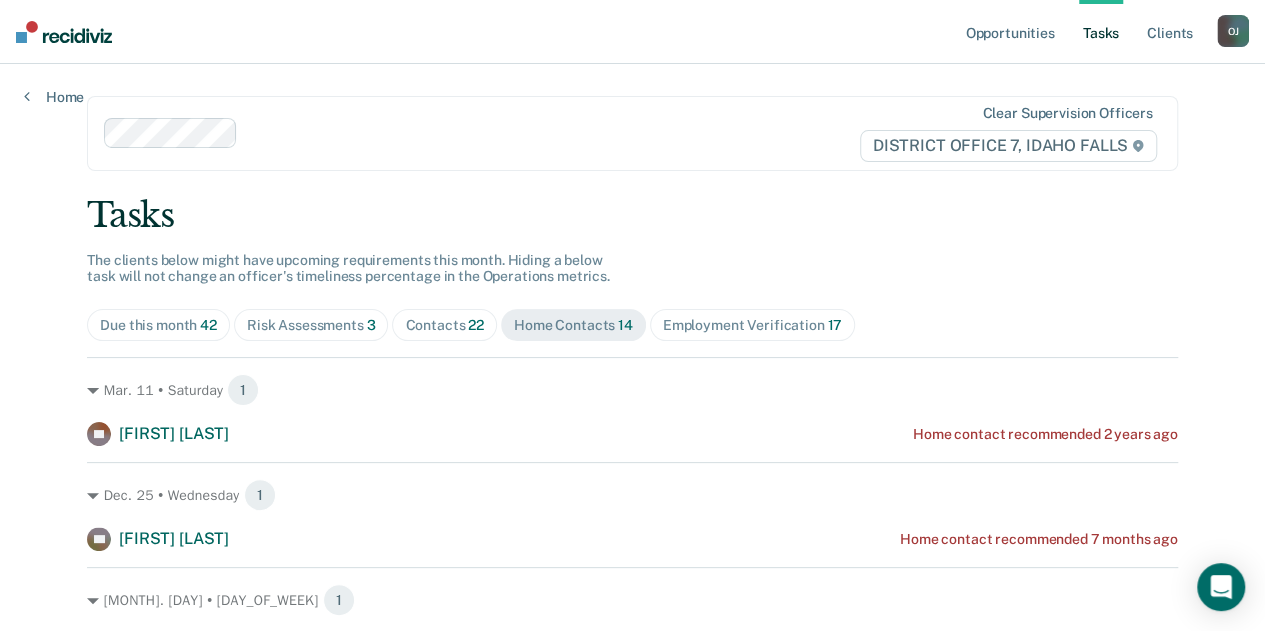 click on "22" at bounding box center (476, 325) 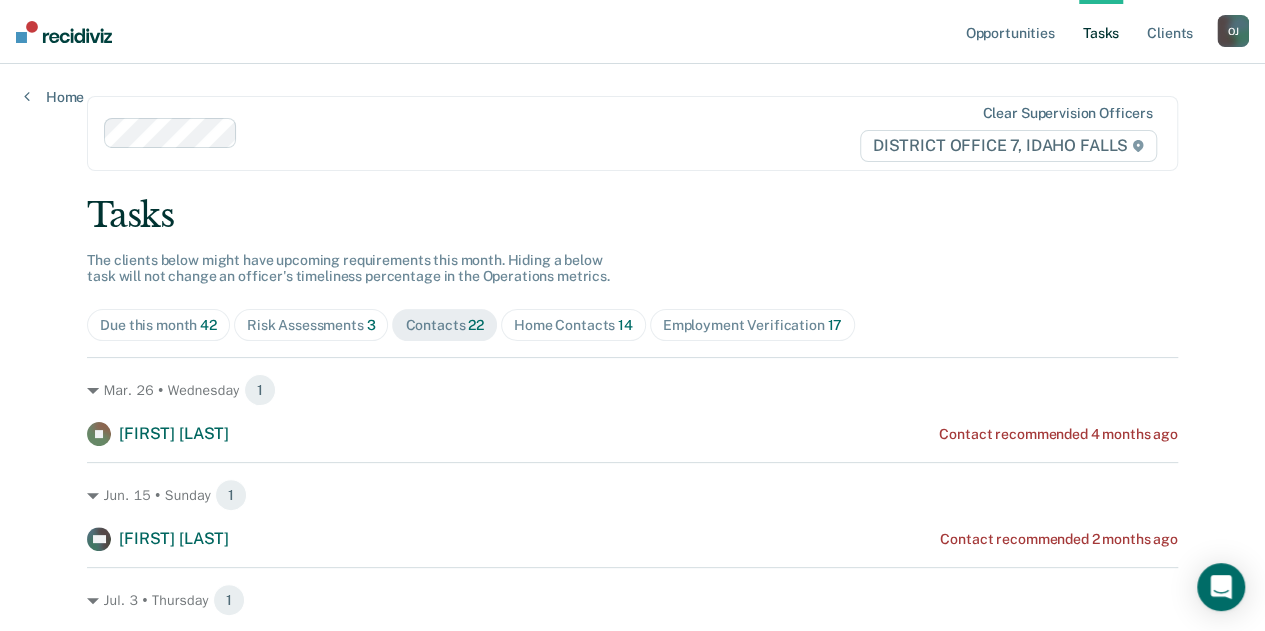 click on "Tasks The clients below might have upcoming requirements this month. Hiding a below task will not change an officer's timeliness percentage in the Operations metrics. Due this month 42 Risk Assessments 3 Contacts 22 Home Contacts 14 Employment Verification 17 Mar. 26 • Wednesday 1 TJ [FIRST] [LAST] Contact recommended 4 months ago Jun. 15 • Sunday 1 CW [FIRST] [LAST] Contact recommended 2 months ago Jul. 3 • Thursday 1 SA [FIRST] [LAST] Contact recommended a month ago Jul. 20 • Sunday 1 DC [FIRST] [LAST] Contact recommended 15 days ago Jul. 29 • Tuesday 1 RG [FIRST] [LAST] Contact recommended 6 days ago Aug. 2 • Saturday 1 AS [FIRST] [LAST] Contact recommended 2 days ago Aug. 4 • Monday 1 AC [FIRST] [LAST] Contact recommended today Aug. 5 • Tuesday 1 AE [FIRST] [LAST] Contact recommended in a day Aug. 9 • Saturday 1 CW [FIRST] [LAST] Contact recommended in 5 days Aug. 16 • Saturday 2 AU [FIRST] [LAST] Contact recommended in 12 days JT 1" at bounding box center [632, 1293] 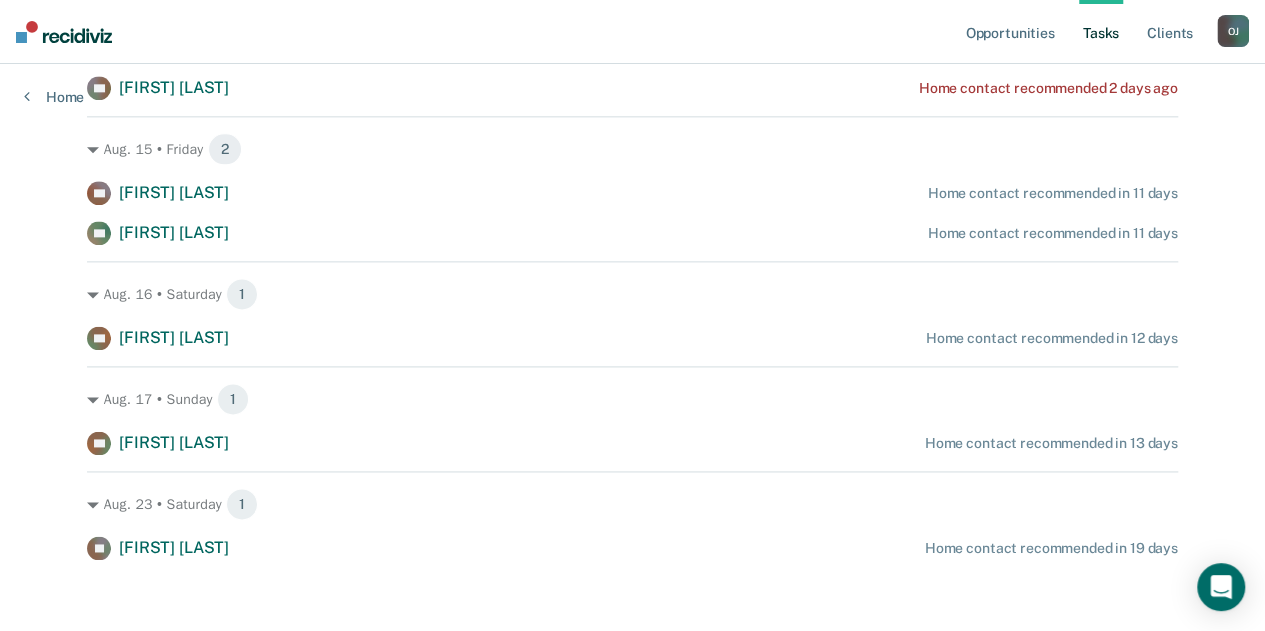 scroll, scrollTop: 1194, scrollLeft: 0, axis: vertical 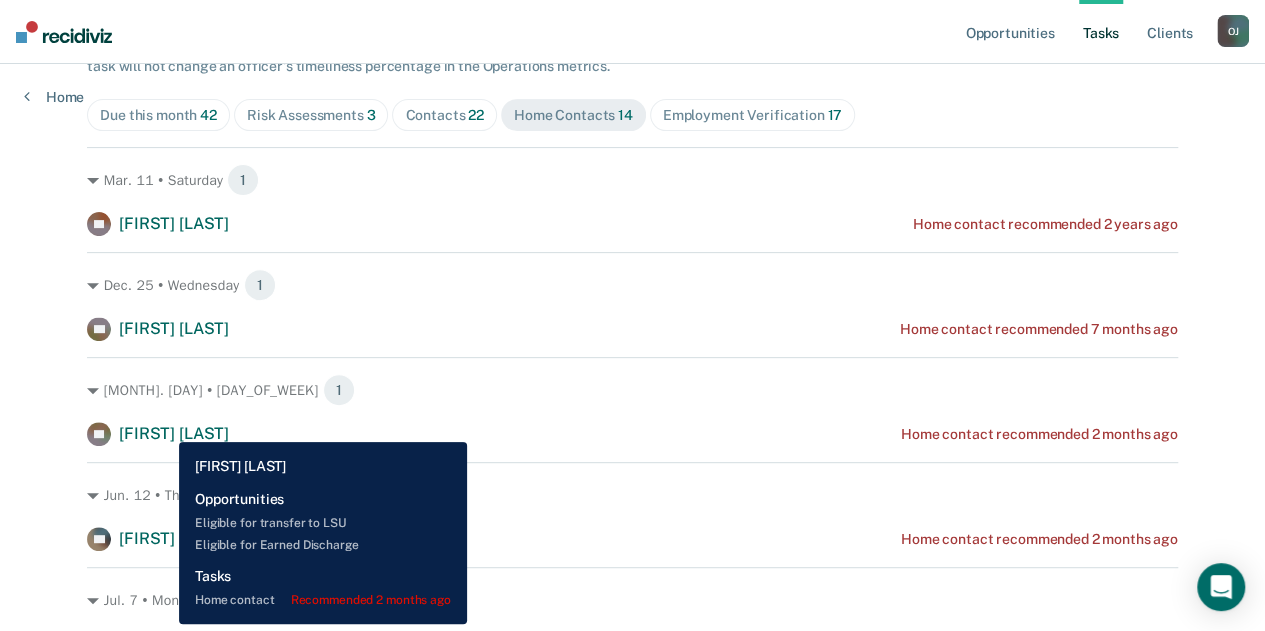 click on "[FIRST] [LAST]" at bounding box center [174, 433] 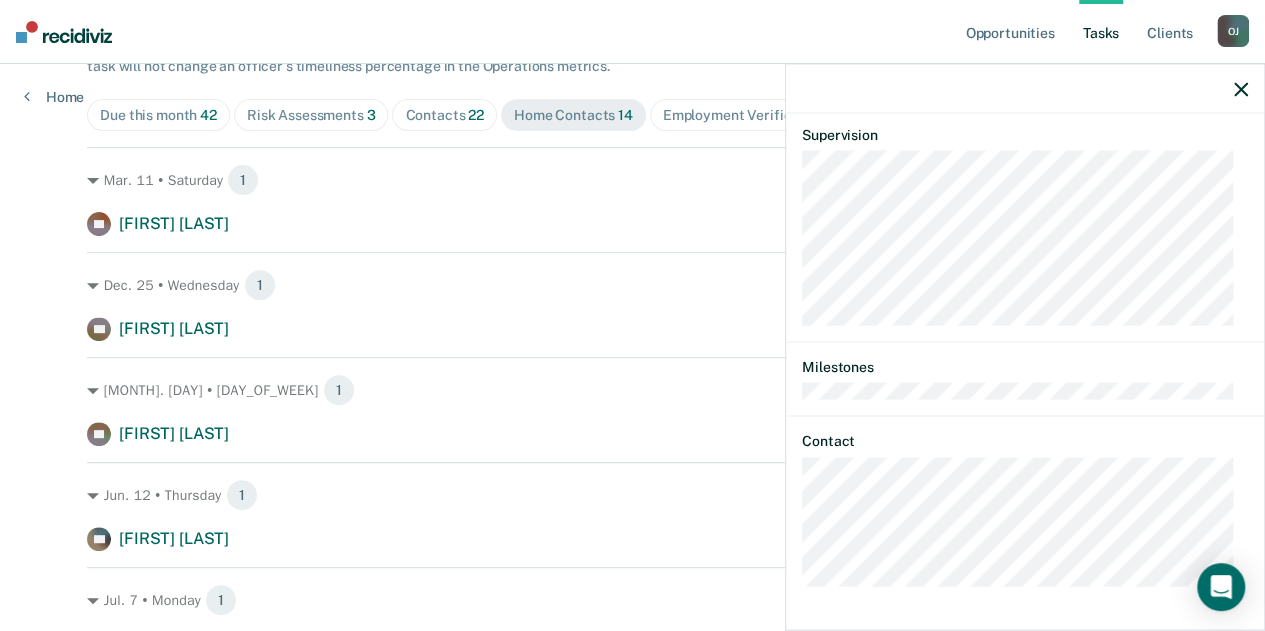 scroll, scrollTop: 958, scrollLeft: 0, axis: vertical 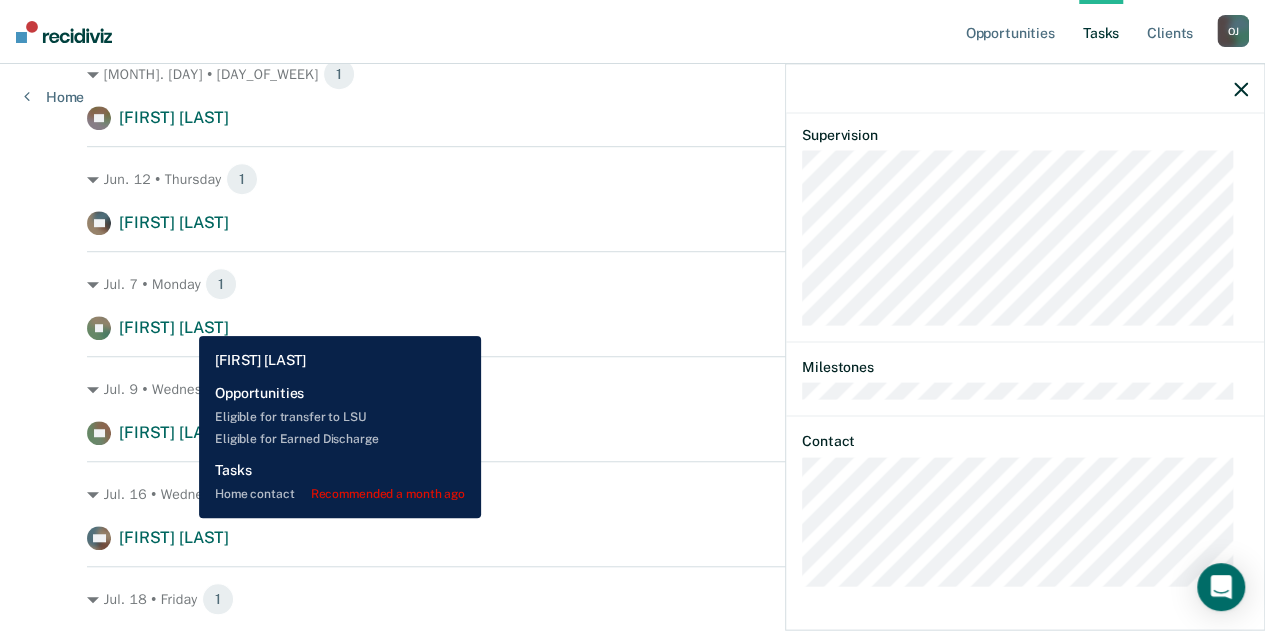 click on "[FIRST] [LAST]" at bounding box center [174, 327] 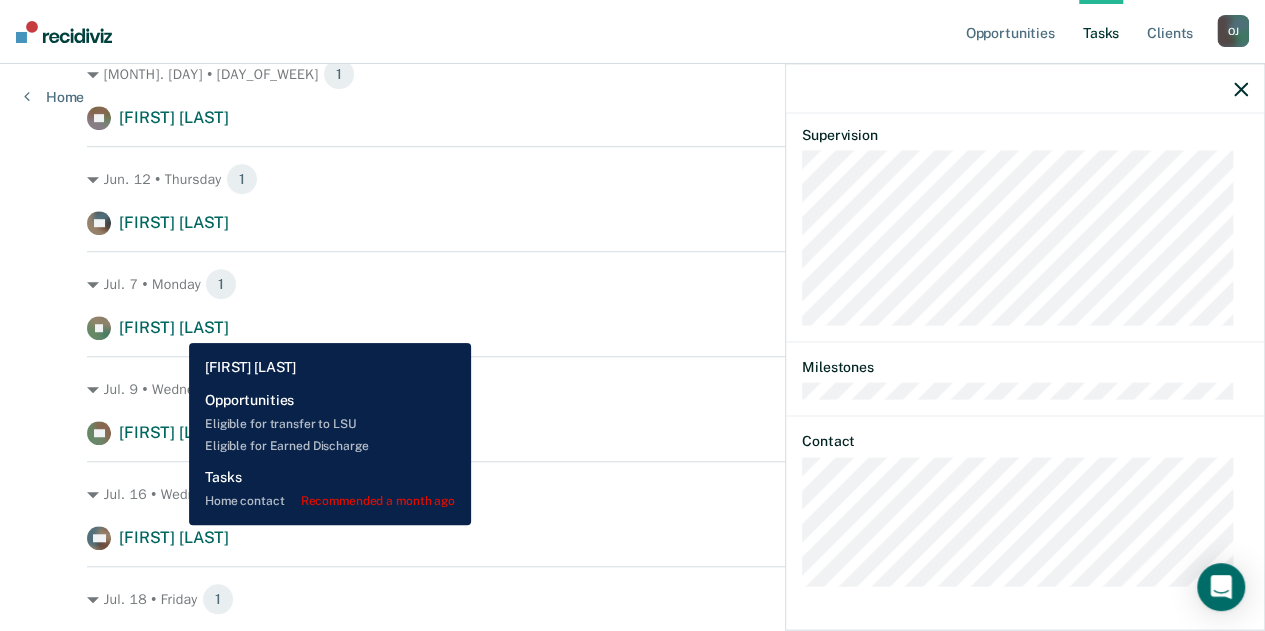 click on "[FIRST] [LAST]" at bounding box center (174, 327) 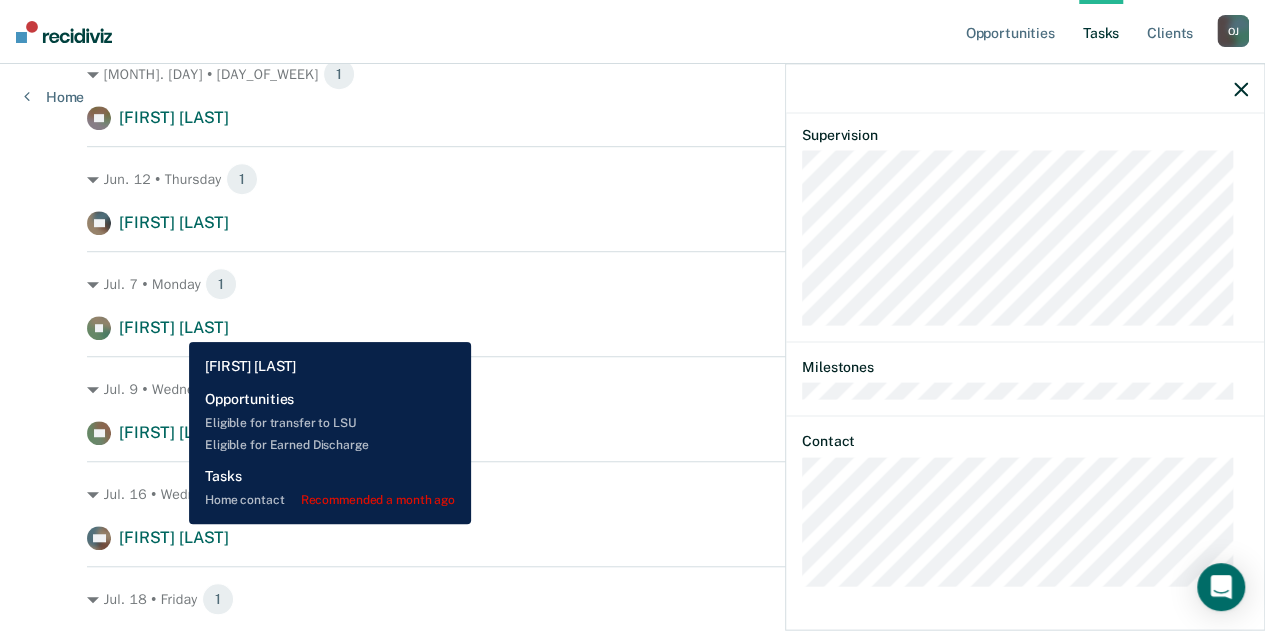 click on "[FIRST] [LAST]" at bounding box center [174, 327] 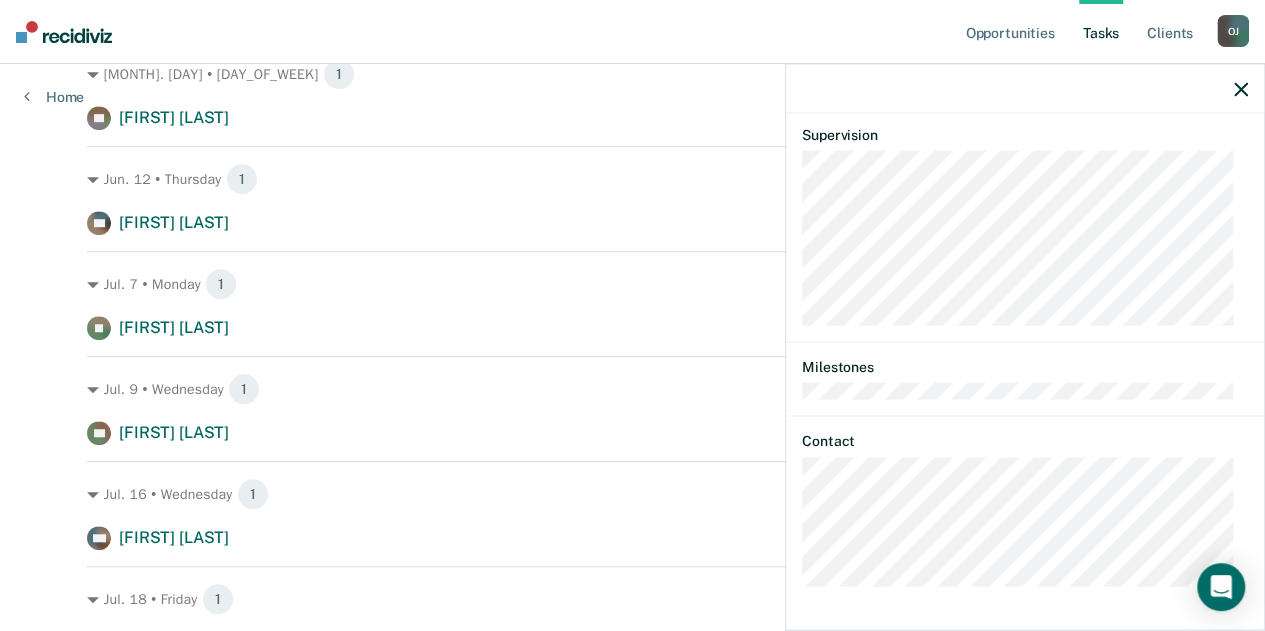 click 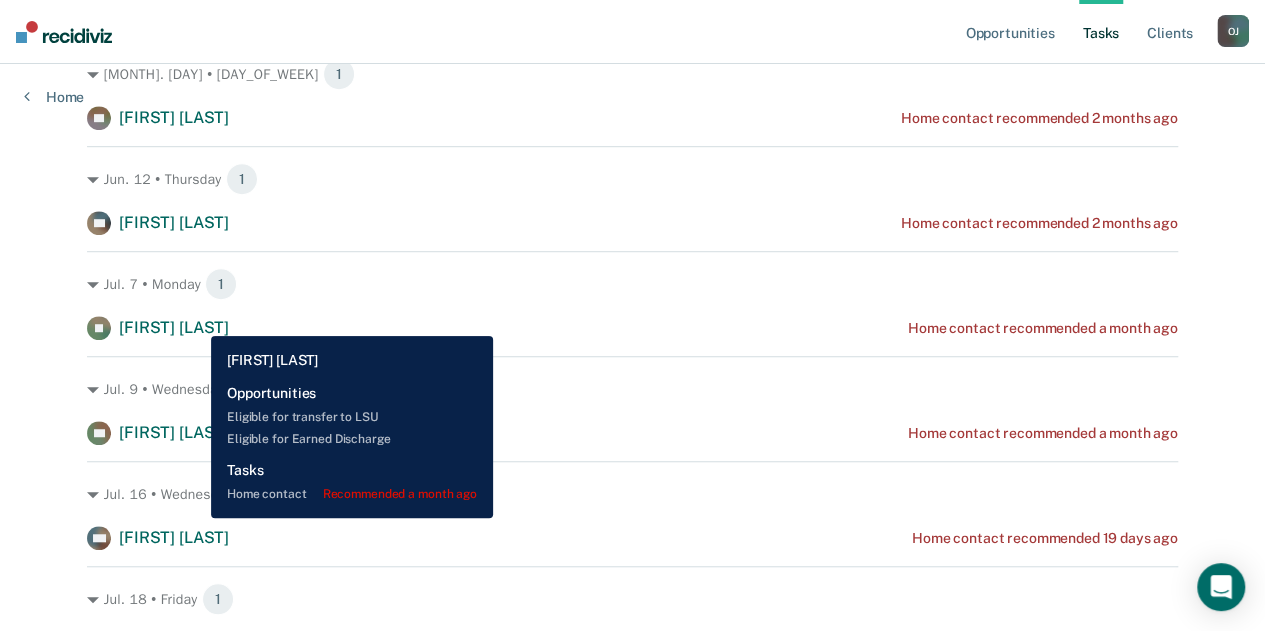click on "[FIRST] [LAST]" at bounding box center (174, 327) 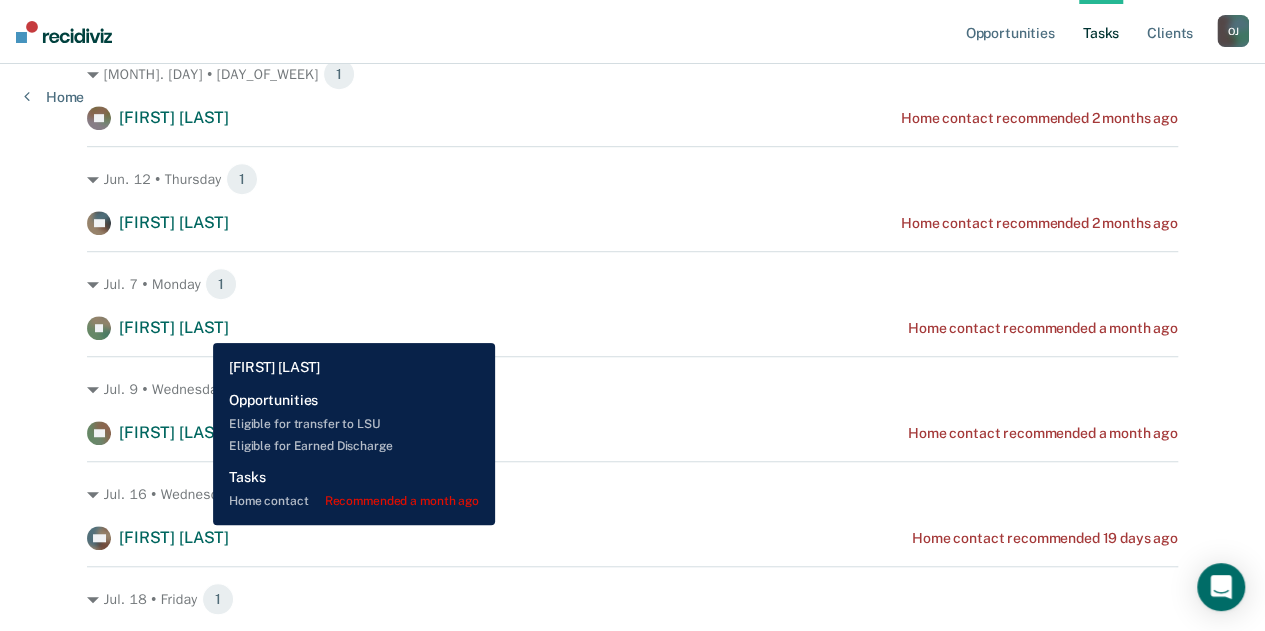 click on "[FIRST] [LAST]" at bounding box center (174, 327) 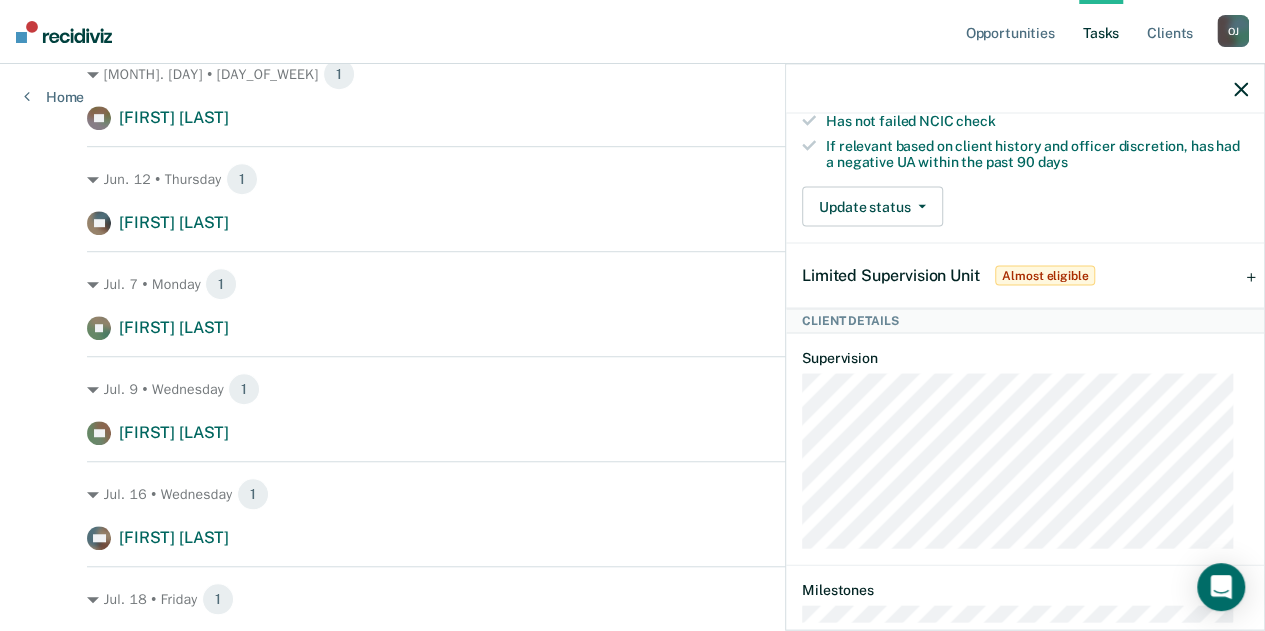 scroll, scrollTop: 794, scrollLeft: 0, axis: vertical 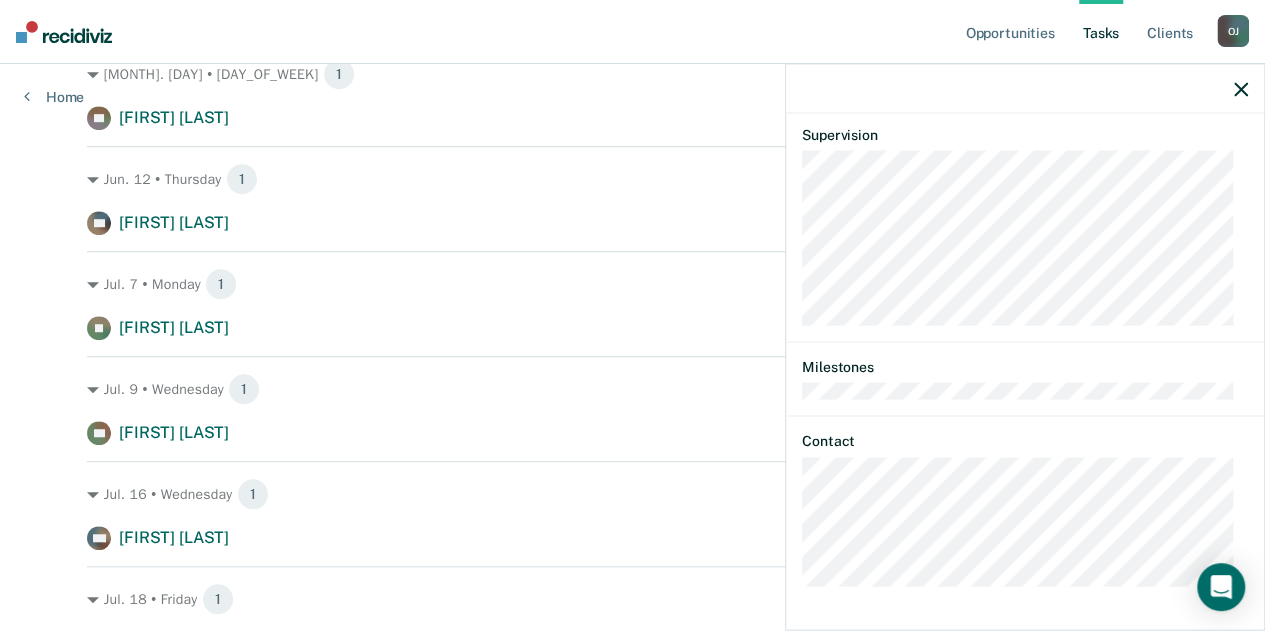 click on "JL Tasks Home contact • Recommended a month ago Last home contact on 8/15/24; 1 home contact needed every 365 days OR within 30 days of an address change for current supervision level and case type Hide from tasks list for... 7 days 30 days 90 days Opportunities Earned Discharge Eligible Requirements validated by OMS data Currently low risk with no increase in risk level in past 90 days No felony convictions in past 24 months Served minimum sentence requirements: has served 1 year Requirements to check Must be compliant with all court-ordered conditions and special conditions Has not failed to make payment toward fines/fees/restitution Has not failed NCIC check If relevant based on client history and officer discretion, has had a negative UA within the past 90 days Update status Mark Pending Mark Ineligible Limited Supervision Unit Almost eligible Validated by data from Atlas Needs employment verification No active NCO, CPO, or restraining order days service days" at bounding box center [1025, 370] 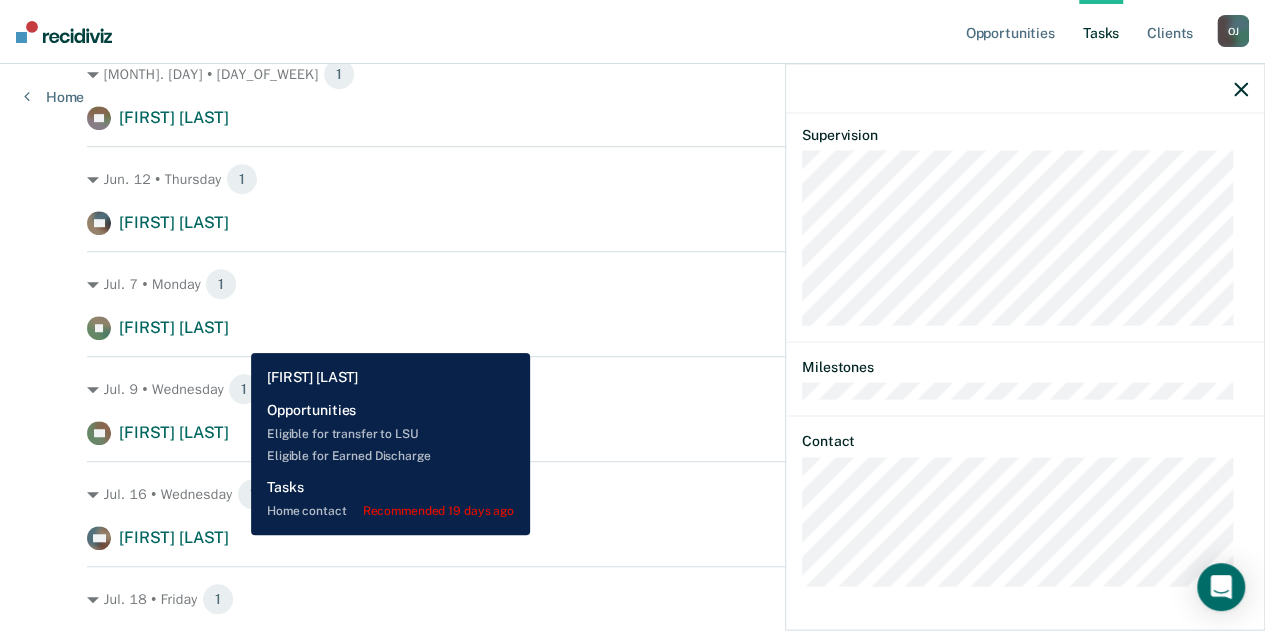 click on "[FIRST] [LAST]" at bounding box center (174, 537) 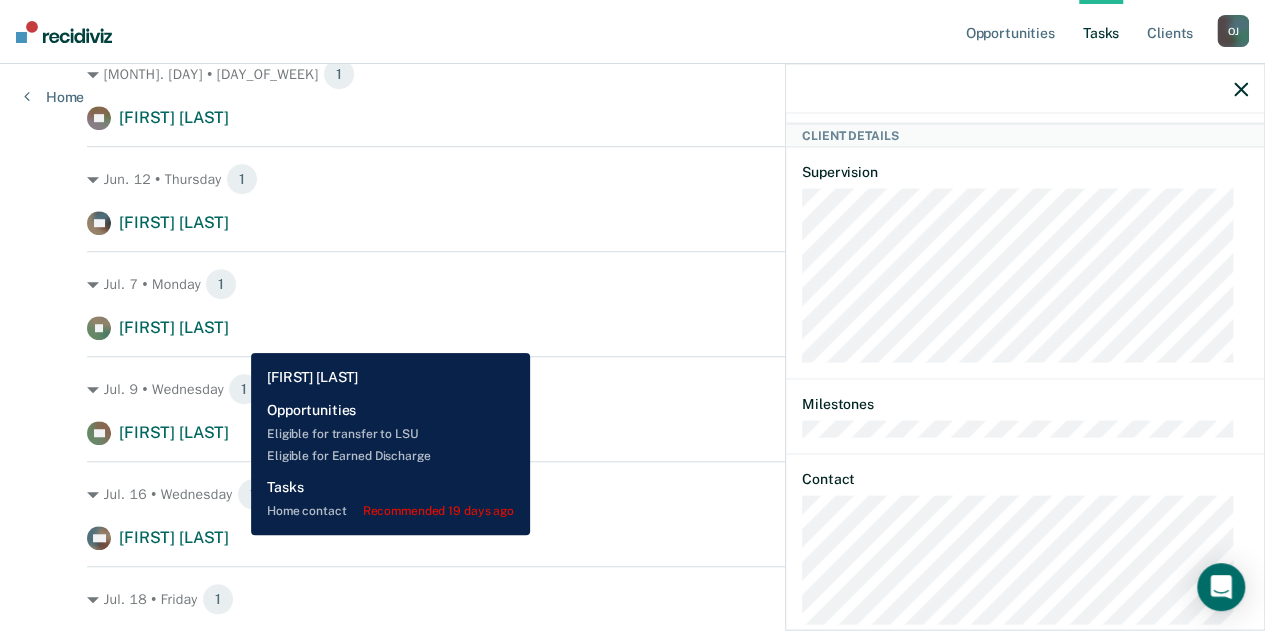 scroll, scrollTop: 838, scrollLeft: 0, axis: vertical 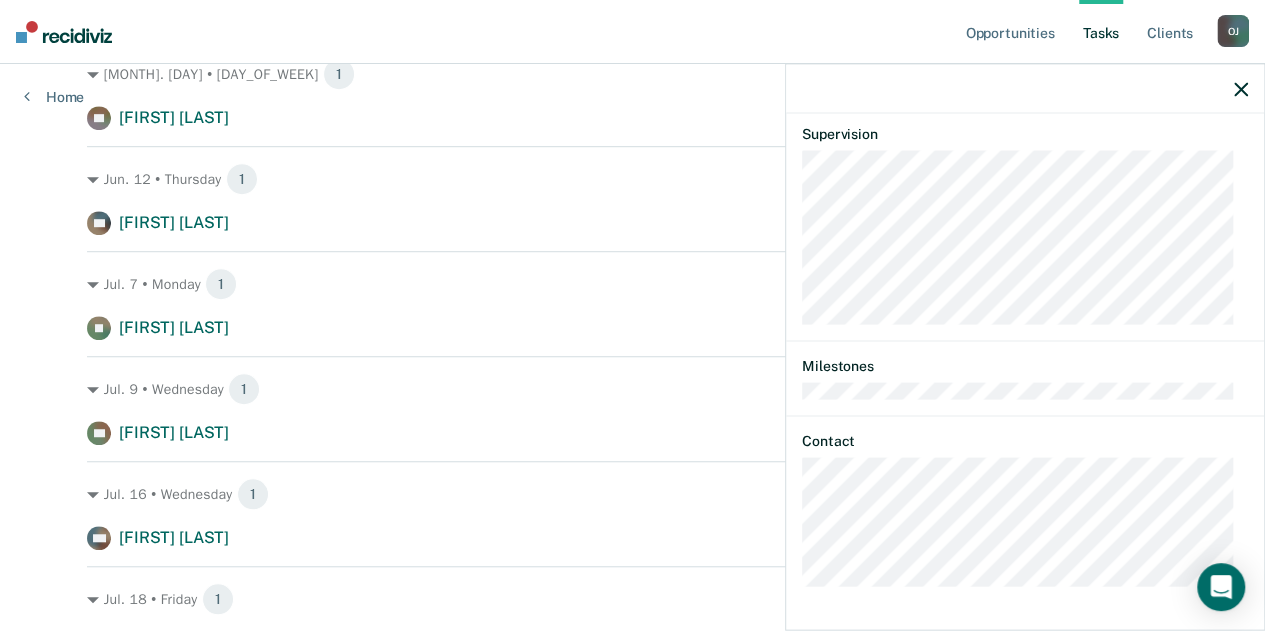 click on "RM Tasks Home contact • Recommended 19 days ago Hidden from Tasks list until 10/14/24 Last home contact on 7/16/24; 1 home contact needed every 365 days OR within 30 days of an address change for current supervision level and case type Hide from tasks list for... 7 days 30 days 90 days Opportunities Earned Discharge Eligible Requirements validated by OMS data Currently low risk with no increase in risk level in past 90 days No felony convictions in past 24 months Served minimum sentence requirements: has served 1 year, 2 months Requirements to check Must be compliant with all court-ordered conditions and special conditions Has not failed to make payment toward fines/fees/restitution Has not failed NCIC check If relevant based on client history and officer discretion, has had a negative UA within the past 90 days Update status Mark Pending Mark Ineligible Limited Supervision Unit Currently ineligible Validated by data from Atlas Needs employment verification order days" at bounding box center (1025, 370) 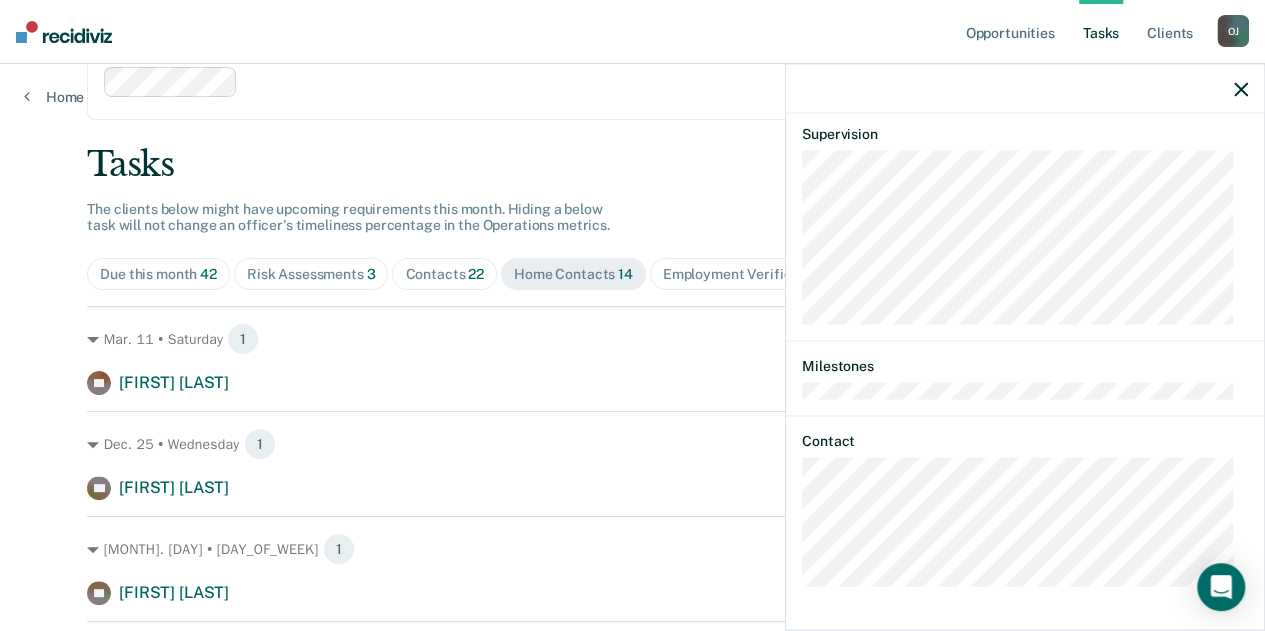 scroll, scrollTop: 34, scrollLeft: 0, axis: vertical 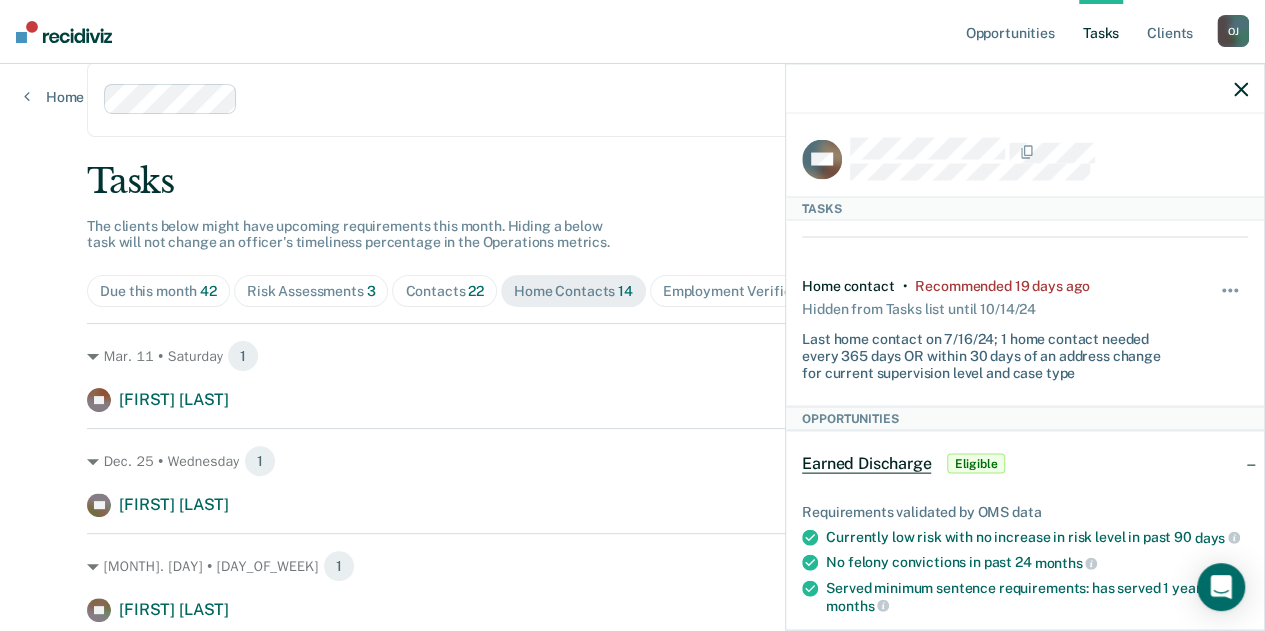 click on "Mar. 11 • Saturday 1 EL [FIRST] [LAST] Home contact recommended 2 years ago" at bounding box center [632, 367] 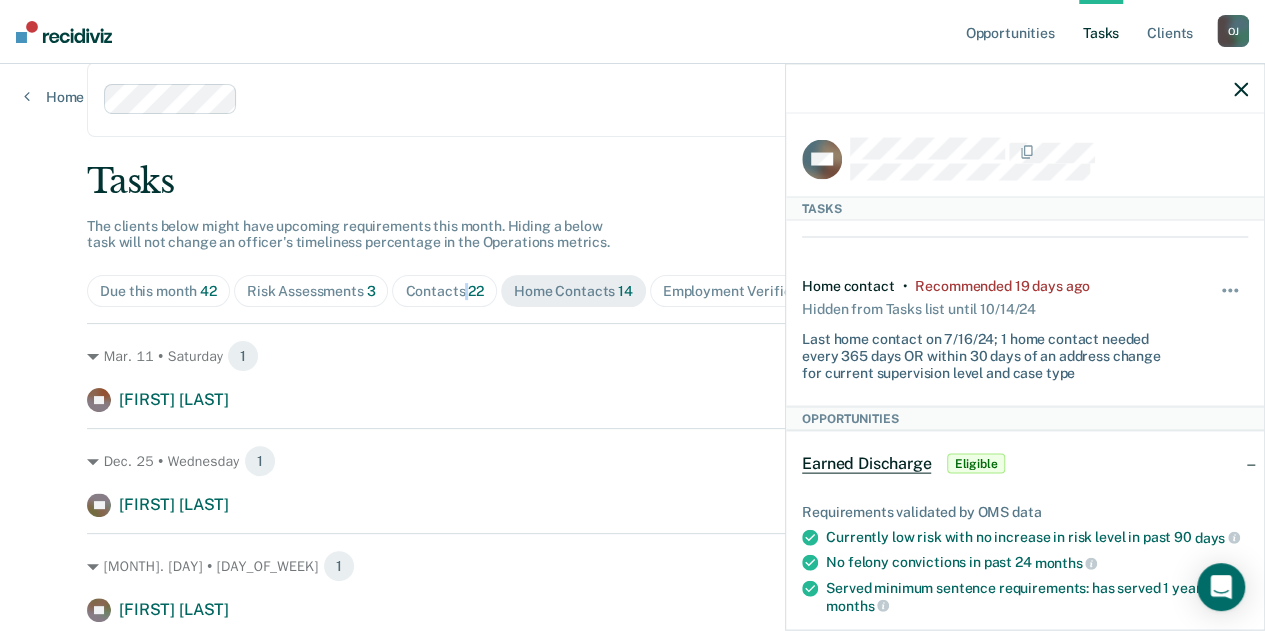 click on "Contacts   22" at bounding box center [444, 291] 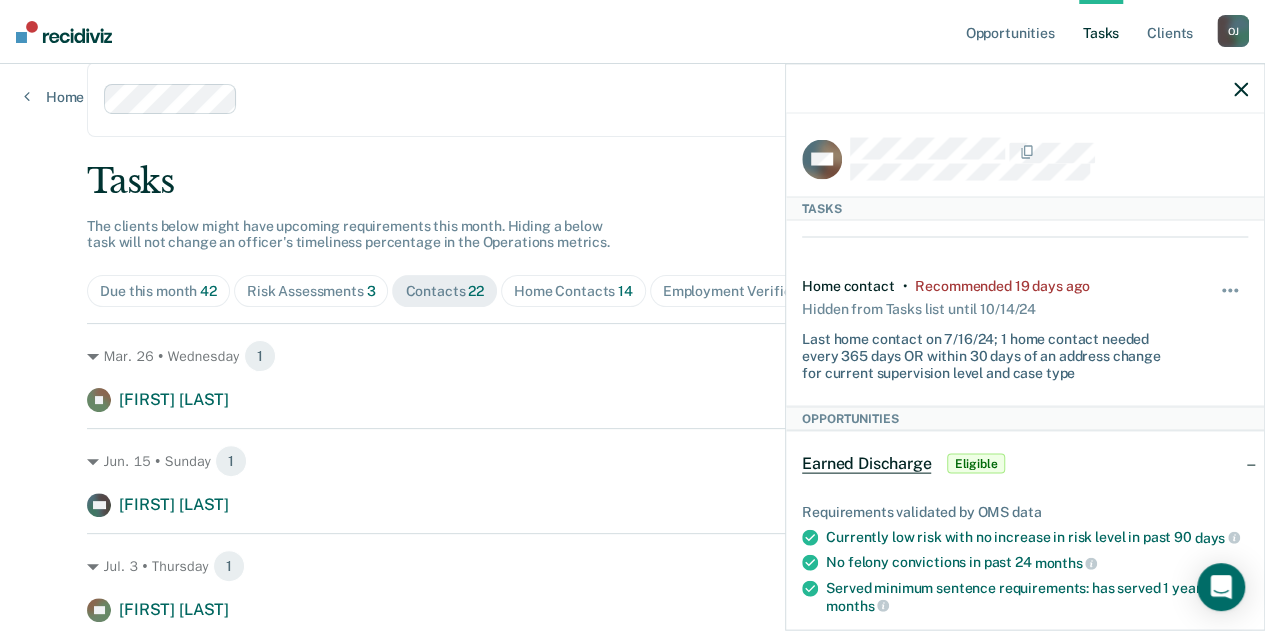 click at bounding box center (1025, 89) 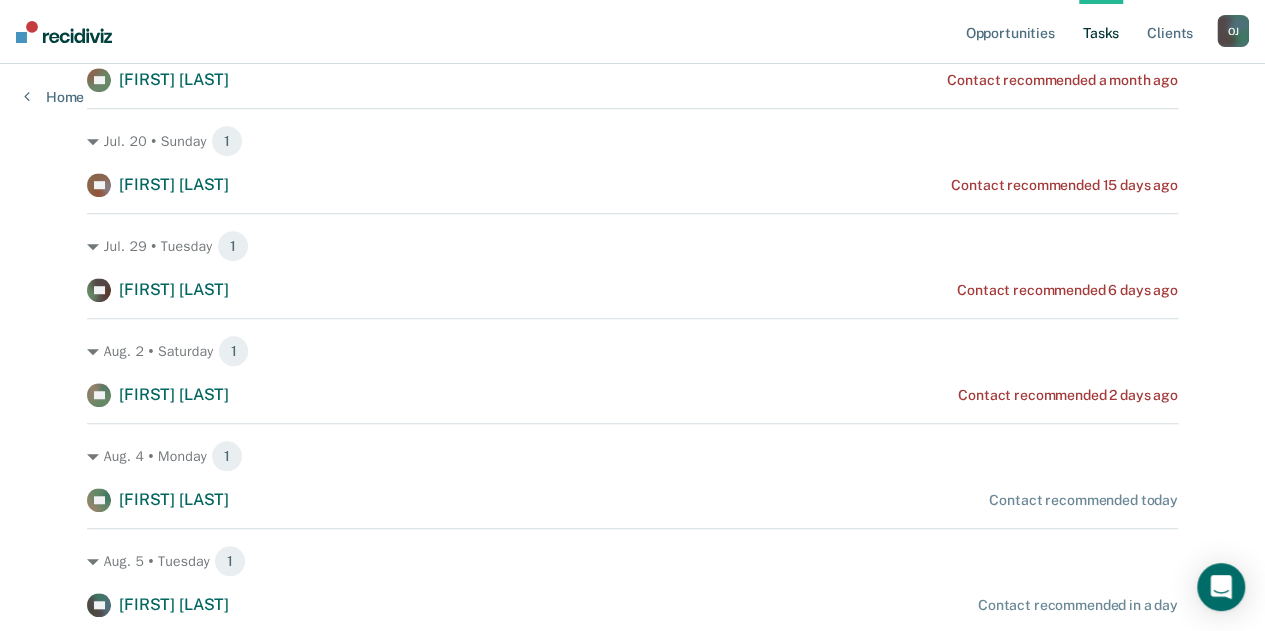 scroll, scrollTop: 581, scrollLeft: 0, axis: vertical 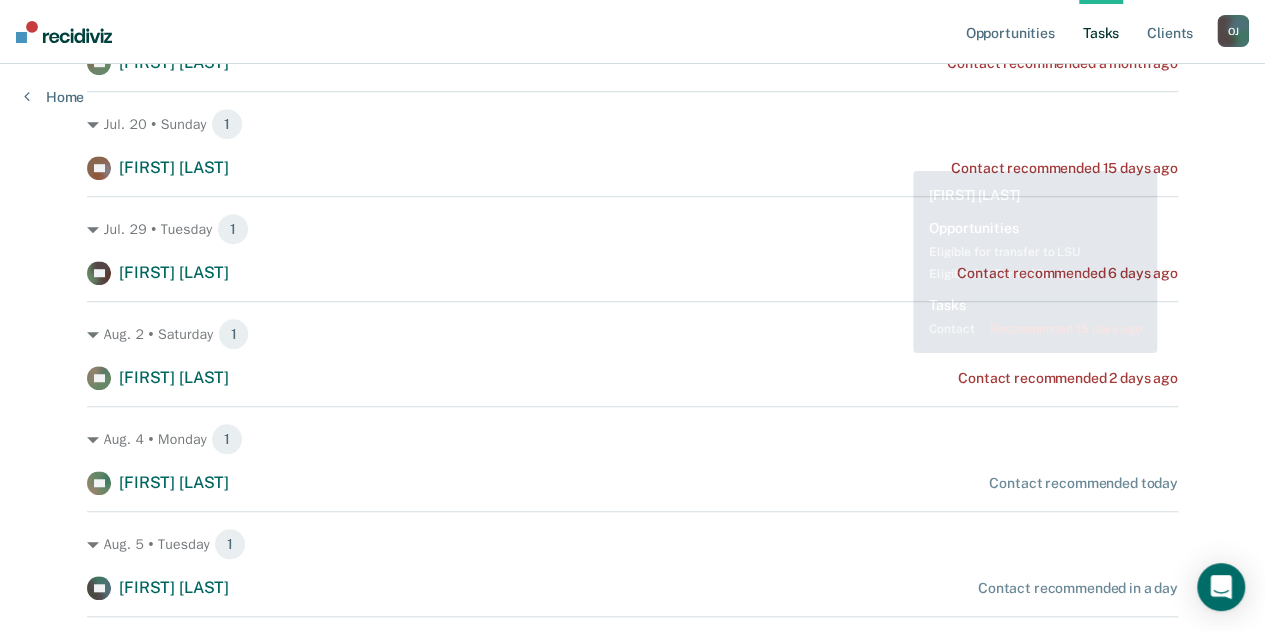click on "DC [FIRST] [LAST] Contact recommended 15 days ago" at bounding box center (632, 168) 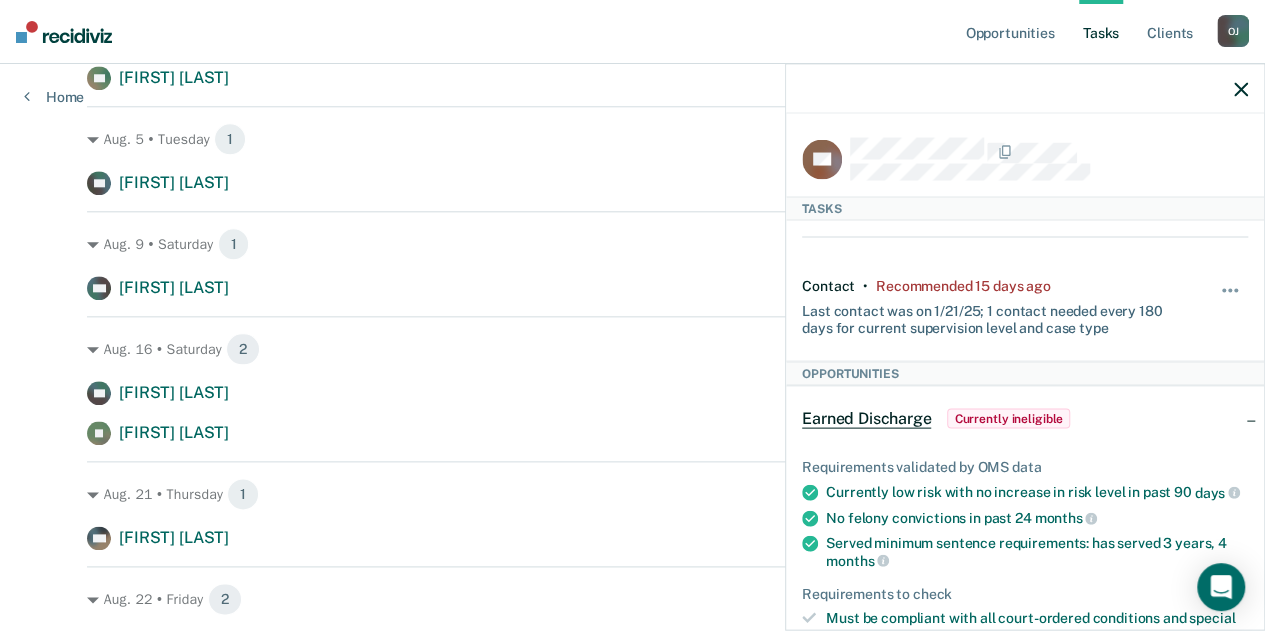scroll, scrollTop: 983, scrollLeft: 0, axis: vertical 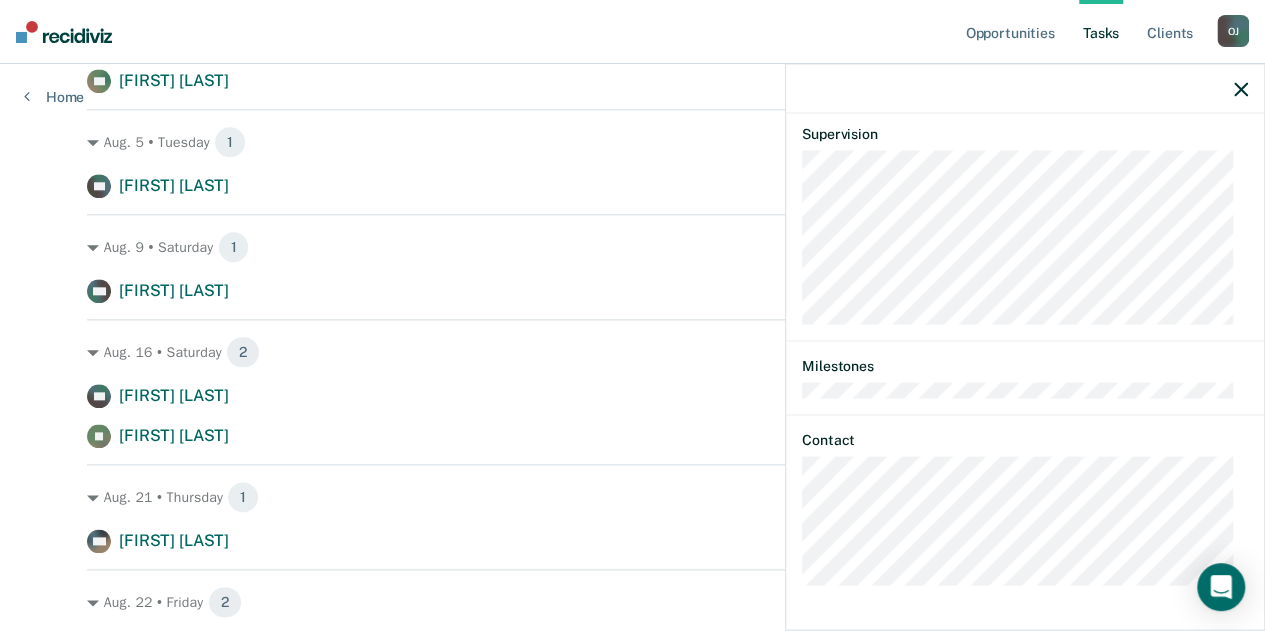 click on "Aug. 9 • Saturday 1 CW [FIRST] [LAST] Contact recommended in 5 days" at bounding box center (632, 258) 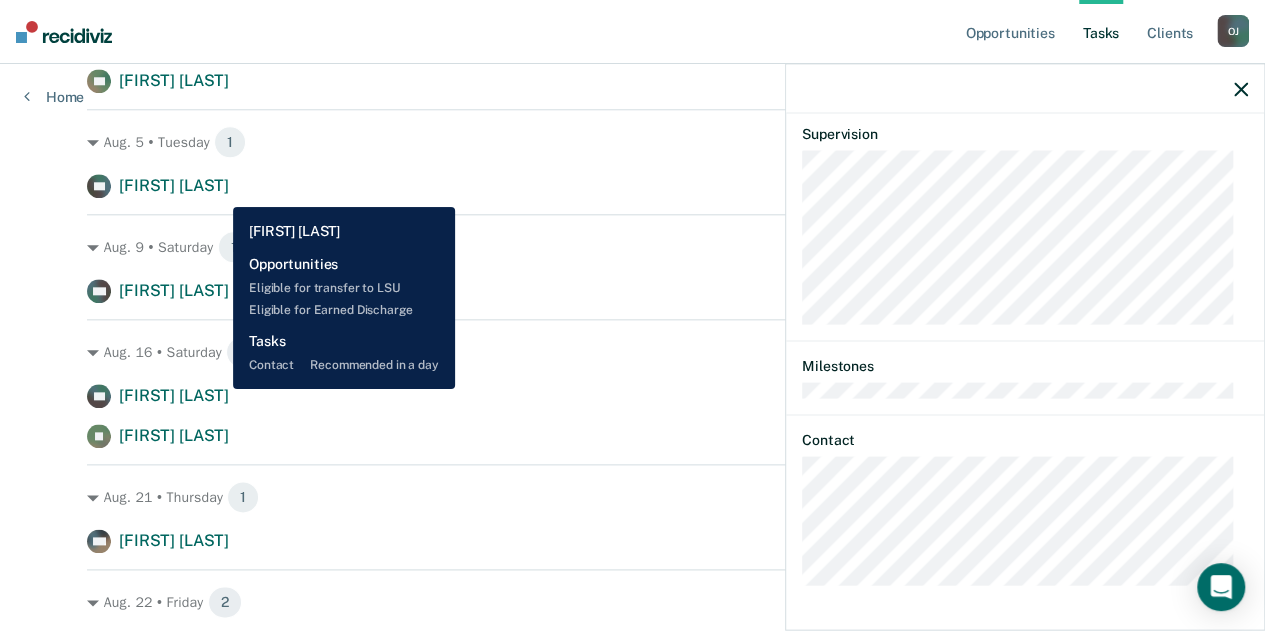 click on "[FIRST] [LAST]" at bounding box center [174, 185] 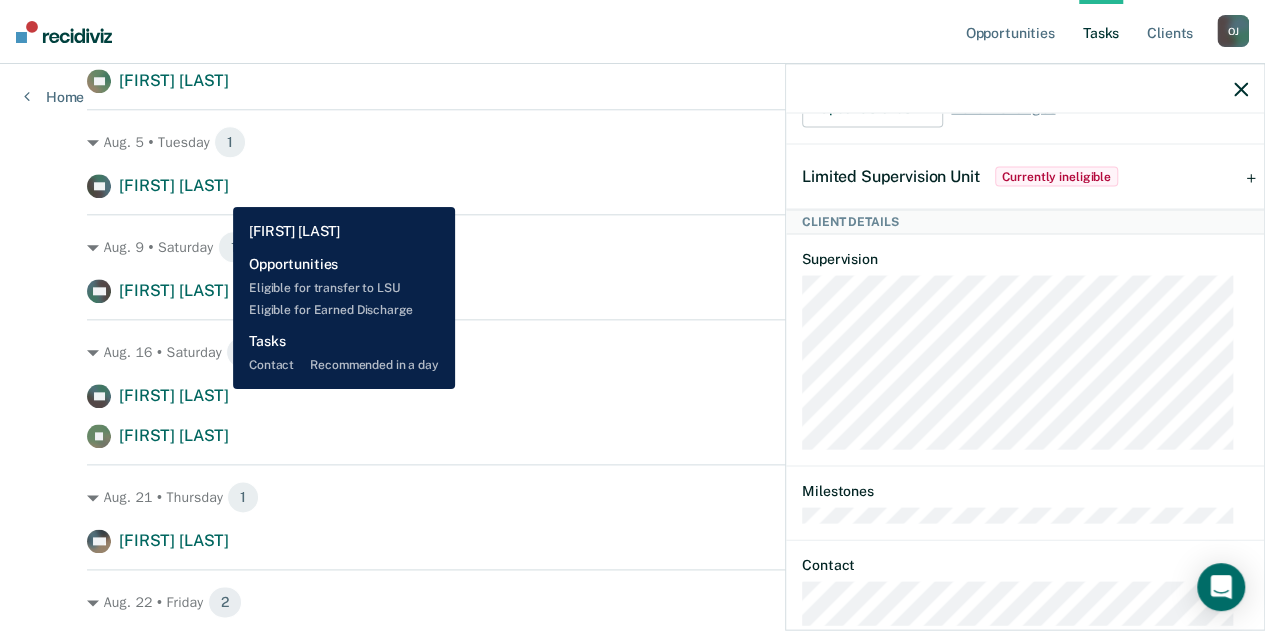 scroll, scrollTop: 942, scrollLeft: 0, axis: vertical 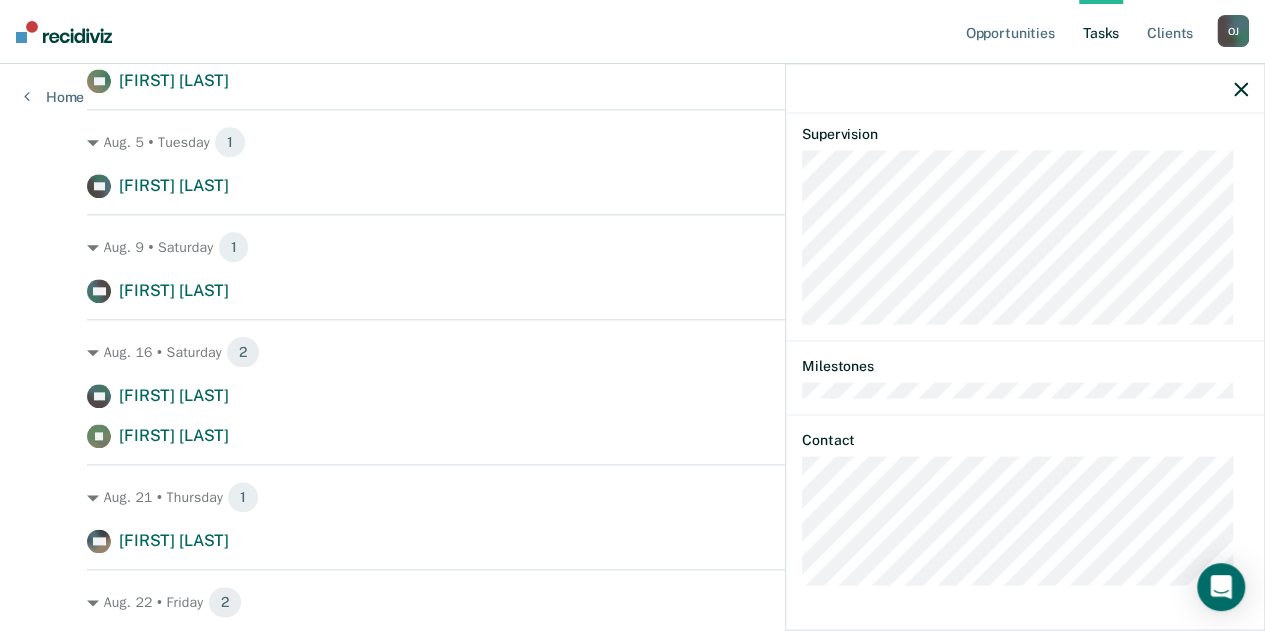 click on "AE Tasks Contact • Recommended in a day Last contact was on 2/6/25; 1 contact needed every 180 days for current supervision level and case type Hide from tasks list for... 7 days 30 days 90 days Opportunities Earned Discharge Currently ineligible Requirements validated by OMS data Currently low risk with no increase in risk level in past 90 days No felony convictions in past 24 months Served minimum sentence requirements: has served 3 years, 9 months Requirements to check Must be compliant with all court-ordered conditions and special conditions Has not failed to make payment toward fines/fees/restitution Has not failed NCIC check If relevant based on client history and officer discretion, has had a negative UA within the past 90 days Marked ineligible by [EMAIL] on June 18, 2025. [FIRST] [LAST] may be surfaced again on or after September 16, 2025. Not eligible reasons: FFR Update status Mark Pending Update Ineligibility Revert Changes Currently ineligible" at bounding box center (1025, 370) 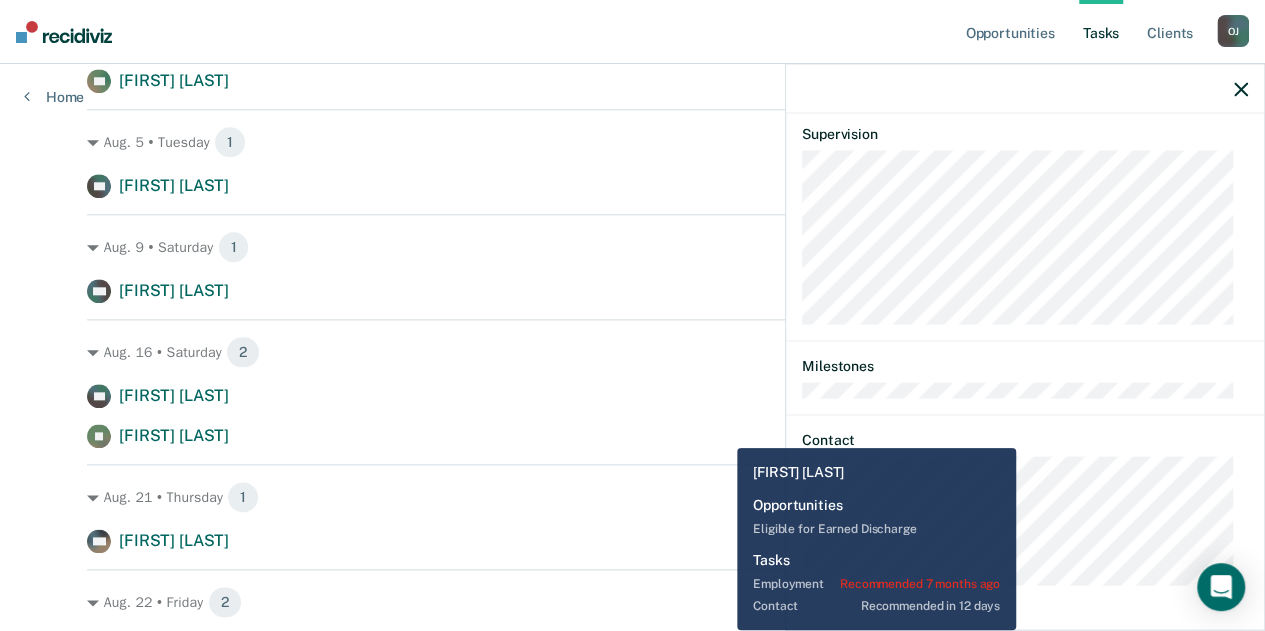 click on "[FIRST] [LAST] Contact recommended in 12 days" at bounding box center [632, 436] 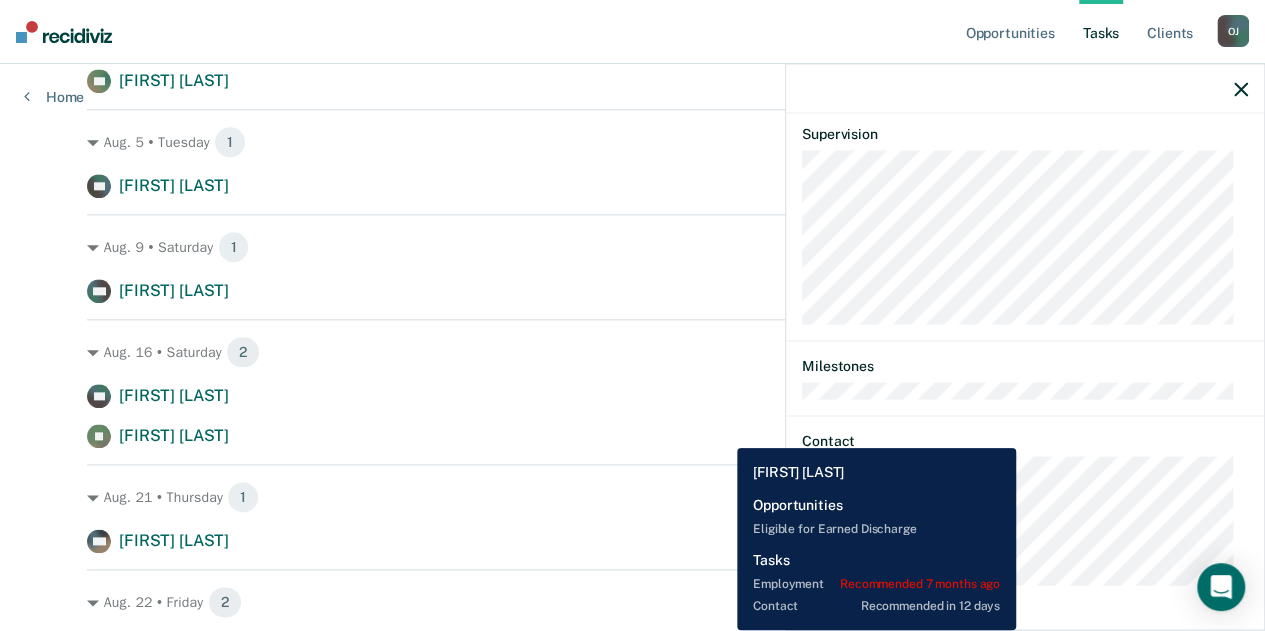 scroll, scrollTop: 933, scrollLeft: 0, axis: vertical 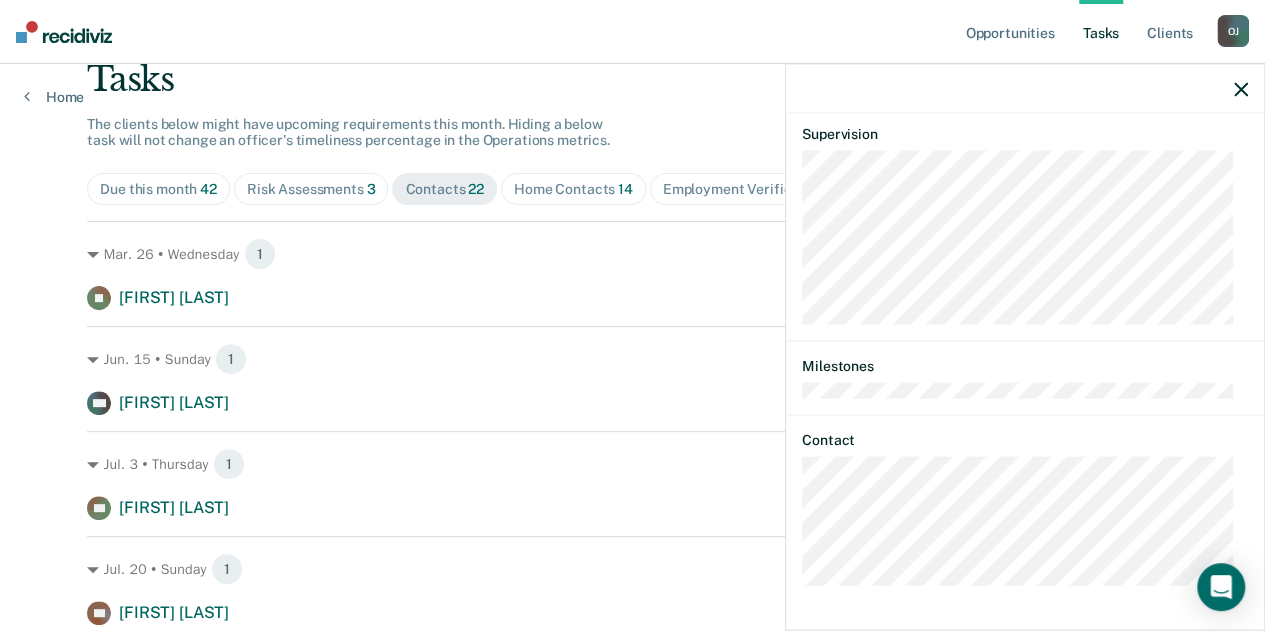 click on "Home Contacts   14" at bounding box center (573, 189) 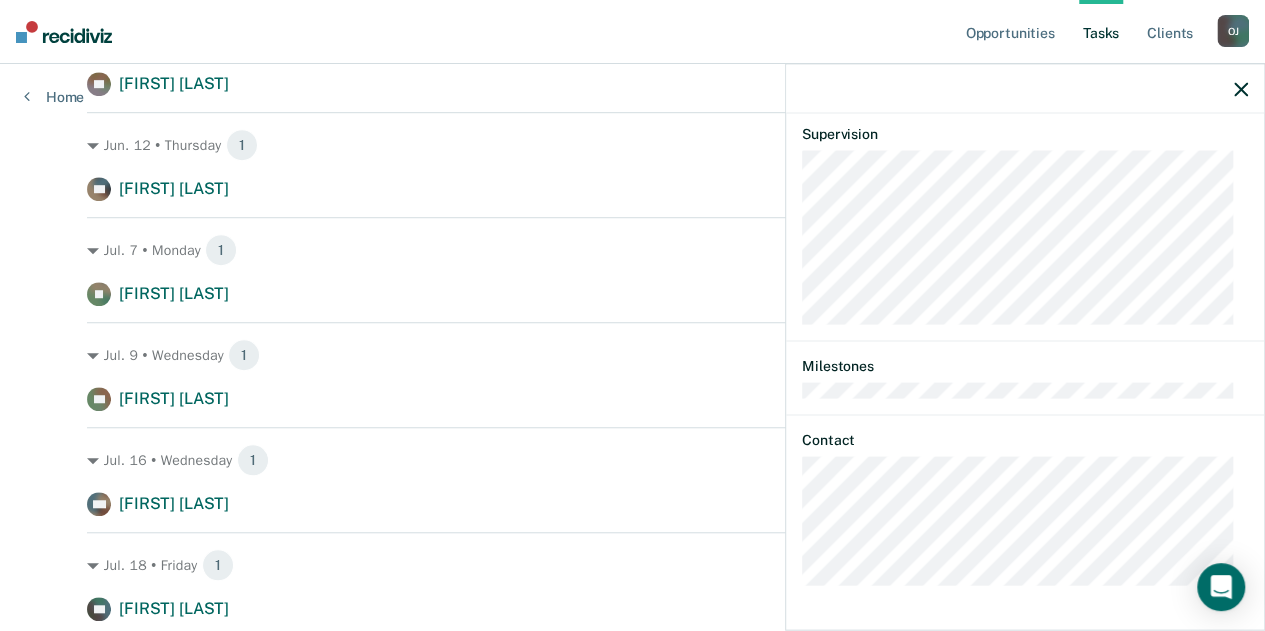 scroll, scrollTop: 568, scrollLeft: 0, axis: vertical 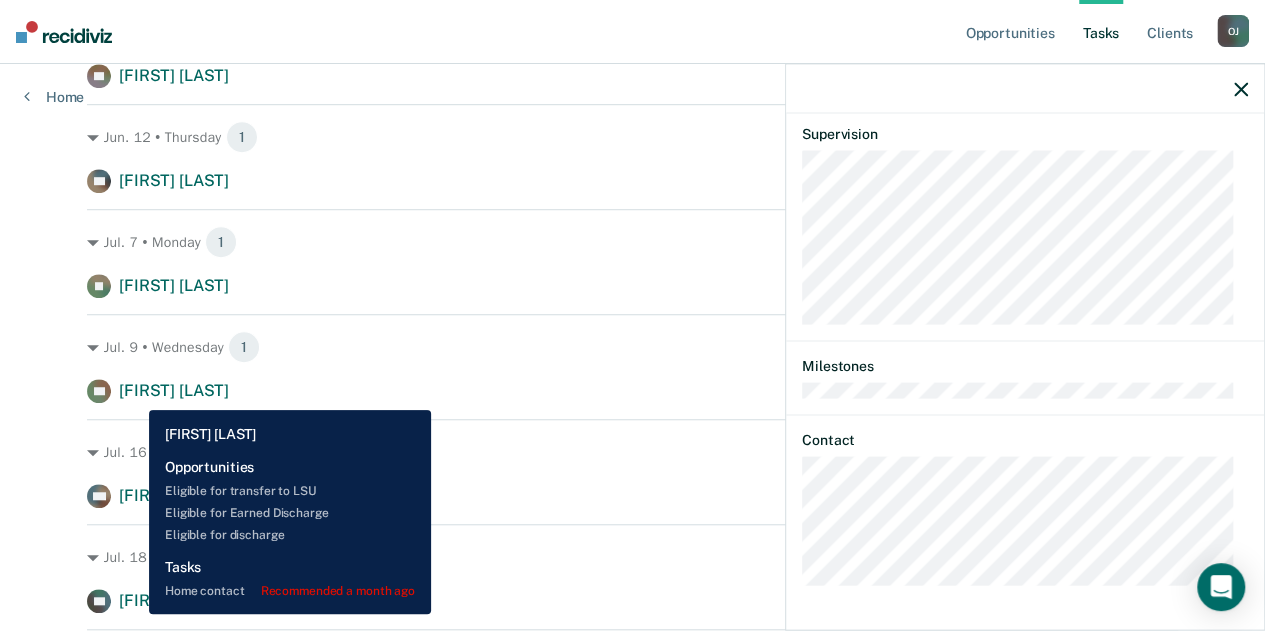 click on "[FIRST] [LAST]" at bounding box center [174, 390] 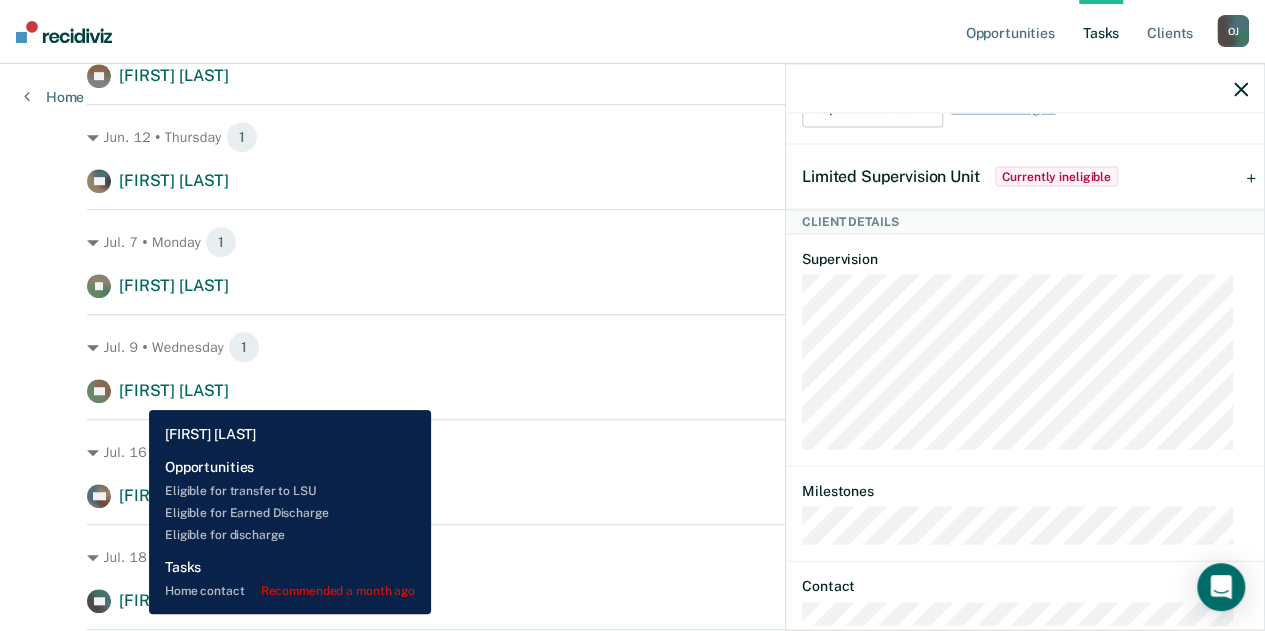 scroll, scrollTop: 1024, scrollLeft: 0, axis: vertical 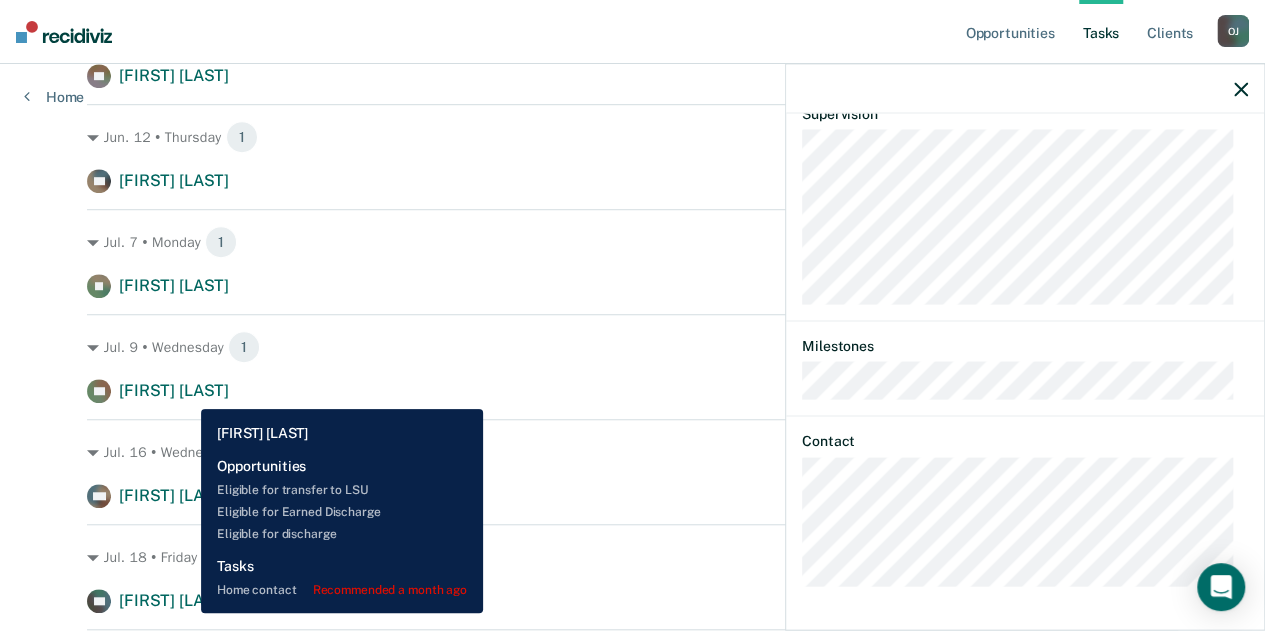 click on "[FIRST] [LAST]" at bounding box center [174, 390] 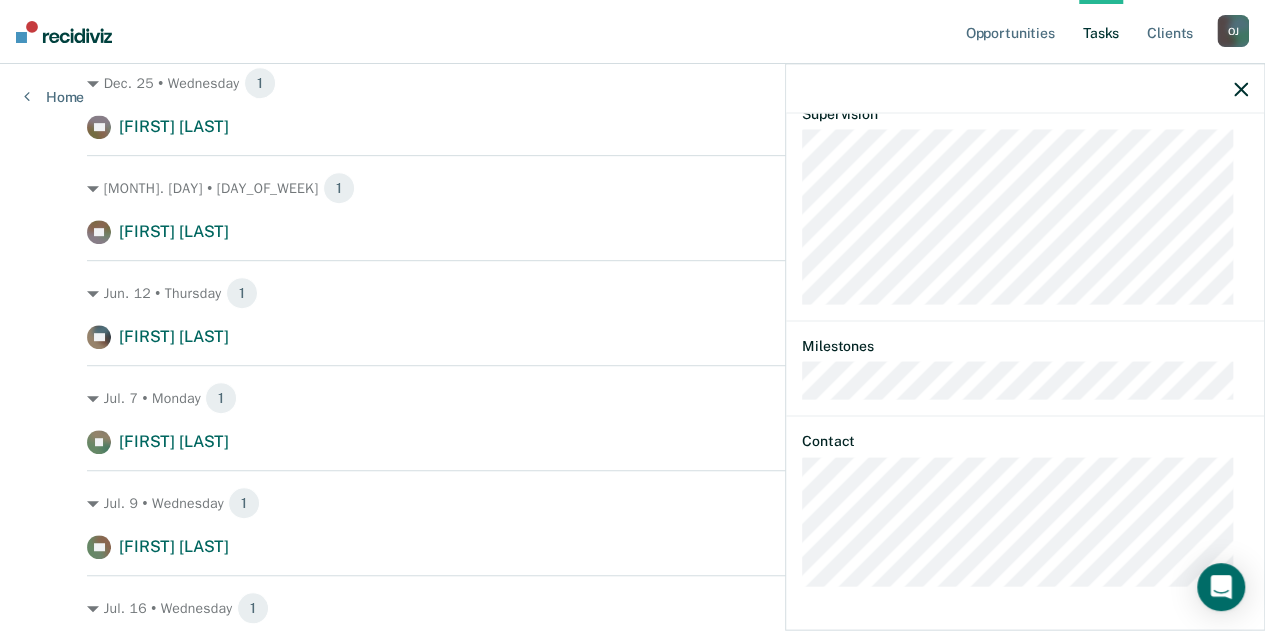 scroll, scrollTop: 444, scrollLeft: 0, axis: vertical 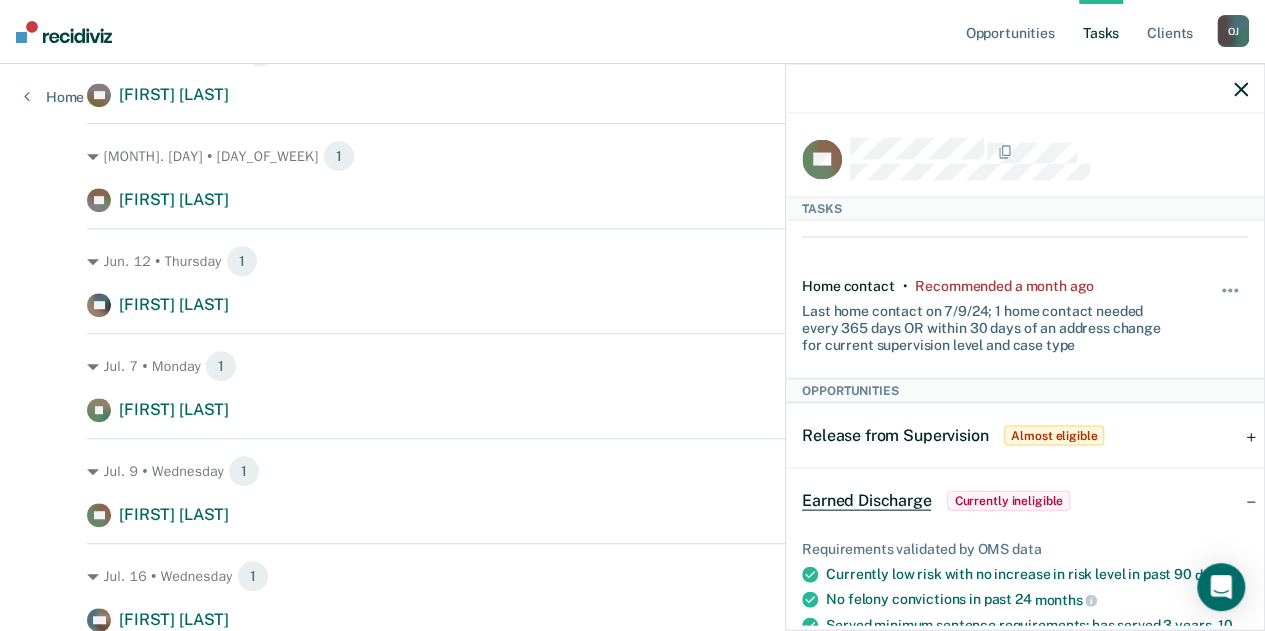 click on "Jul. 7 • Monday 1 JL [FIRST] [LAST] Home contact recommended a month ago" at bounding box center (632, 377) 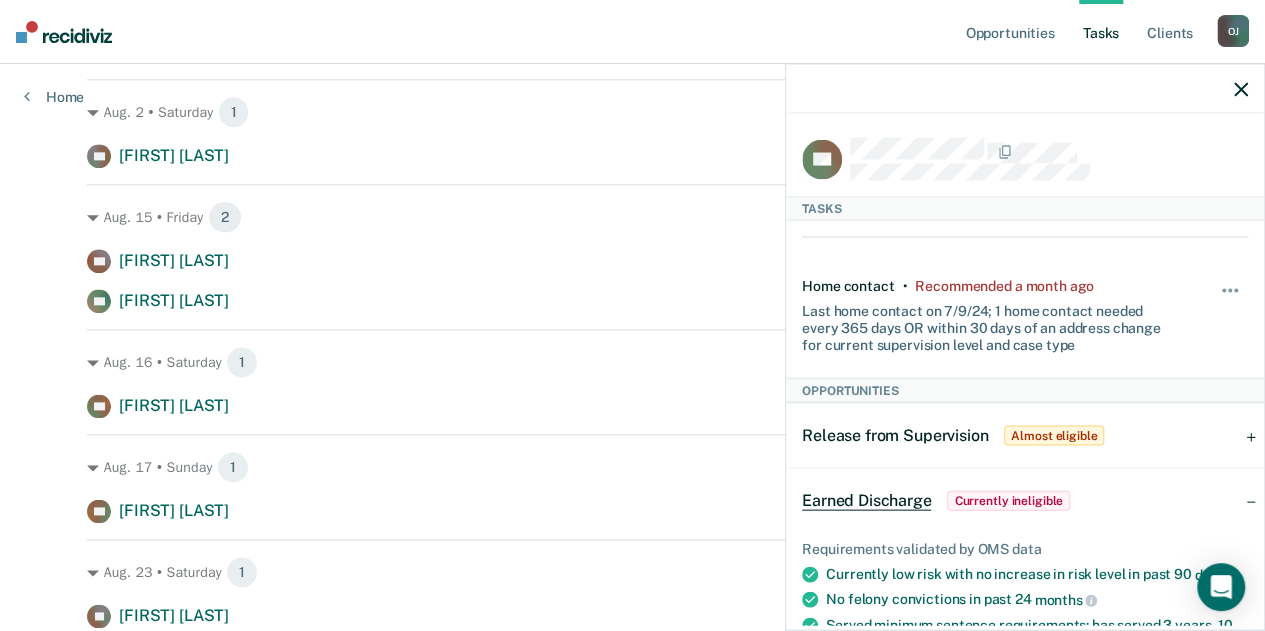 scroll, scrollTop: 1148, scrollLeft: 0, axis: vertical 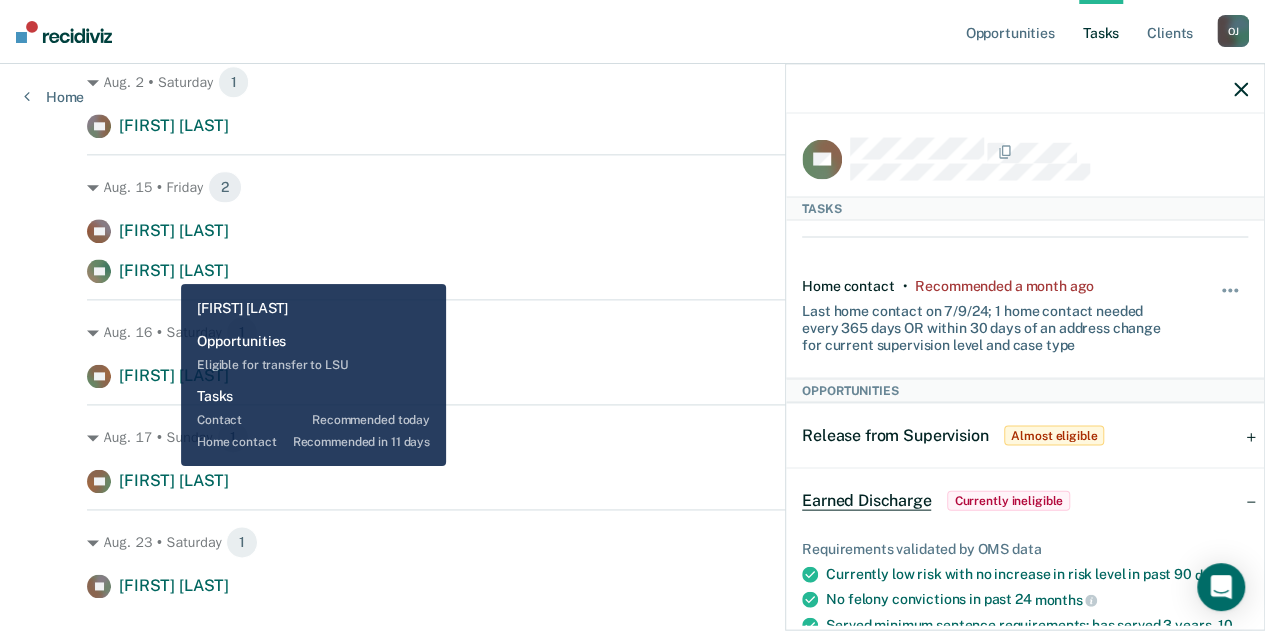 click on "[FIRST] [LAST]" at bounding box center (174, 270) 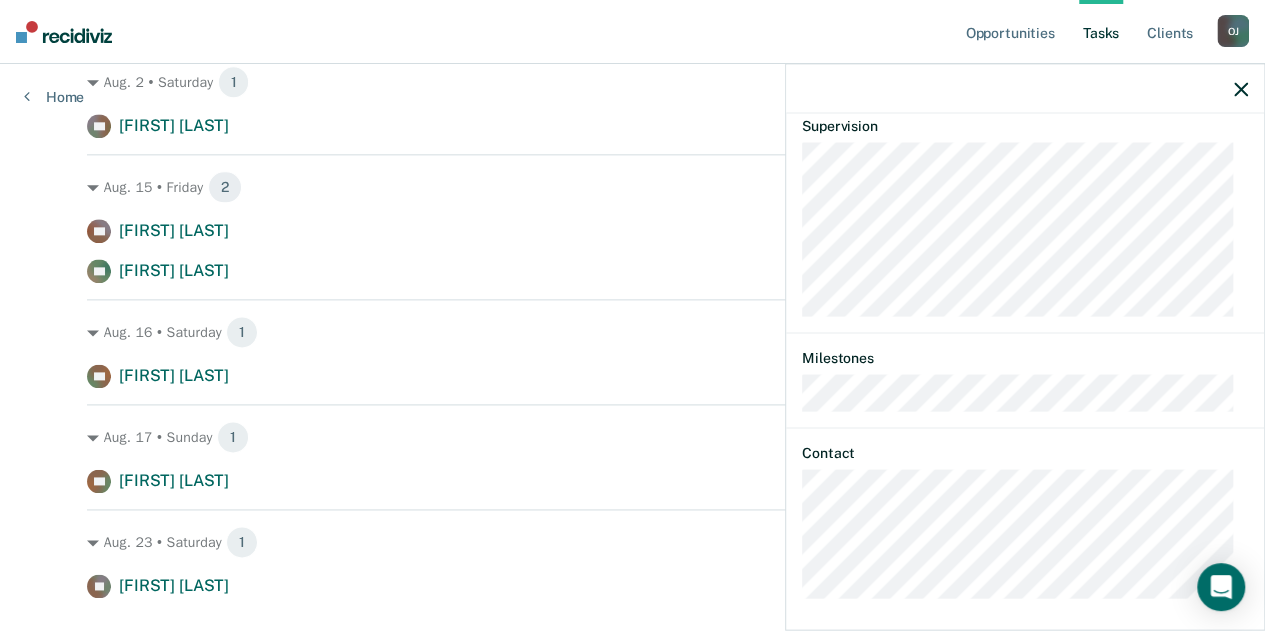 scroll, scrollTop: 502, scrollLeft: 0, axis: vertical 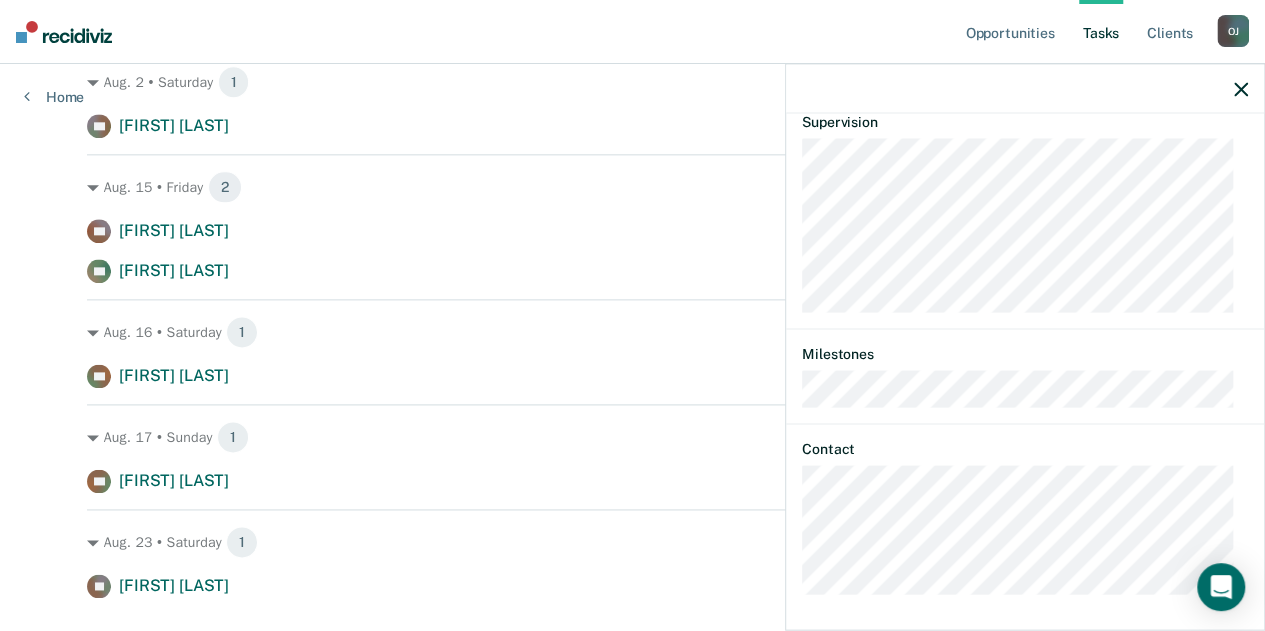 click on "AC Tasks Contact • Recommended today Last contact was on [DATE]; 1 contact needed every 180 days for current supervision level and case type Hide from tasks list for... 7 days 30 days 90 days Home contact • Recommended in 11 days Last home contact on [DATE]; 1 home contact needed every 365 days OR within 30 days of an address change for current supervision level and case type Hide from tasks list for... 7 days 30 days 90 days Opportunities Limited Supervision Unit Almost eligible Validated by data from Atlas Needs employment verification No active NCO, CPO, or restraining order Currently low risk with no increase in risk level in past 90 days Requirements to check Must be compliant with all court-ordered conditions and special conditions Must have established a record of progress toward successful completion of Court-ordered obligations for local incarceration and community service Has not failed to make payment toward fines/fees/restitution days Update status Mark Pending" at bounding box center (1025, 370) 